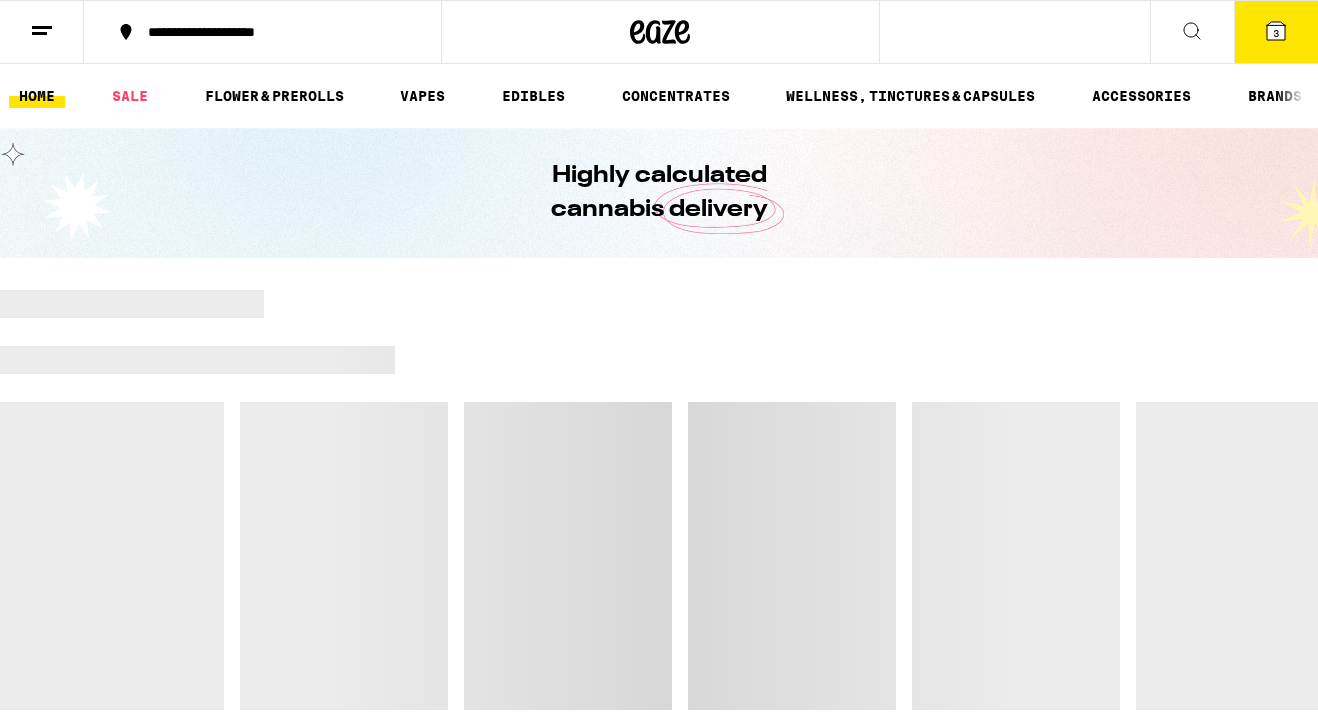 scroll, scrollTop: 0, scrollLeft: 0, axis: both 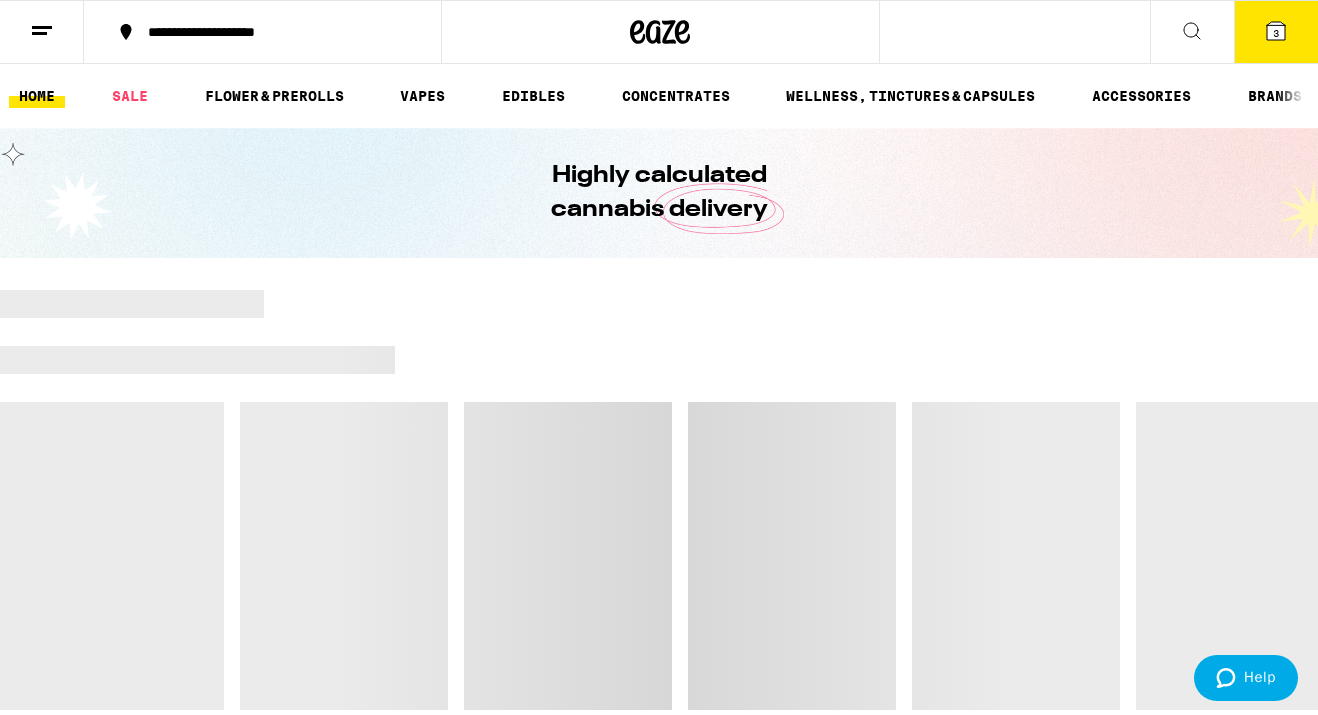 click on "3" at bounding box center [1276, 32] 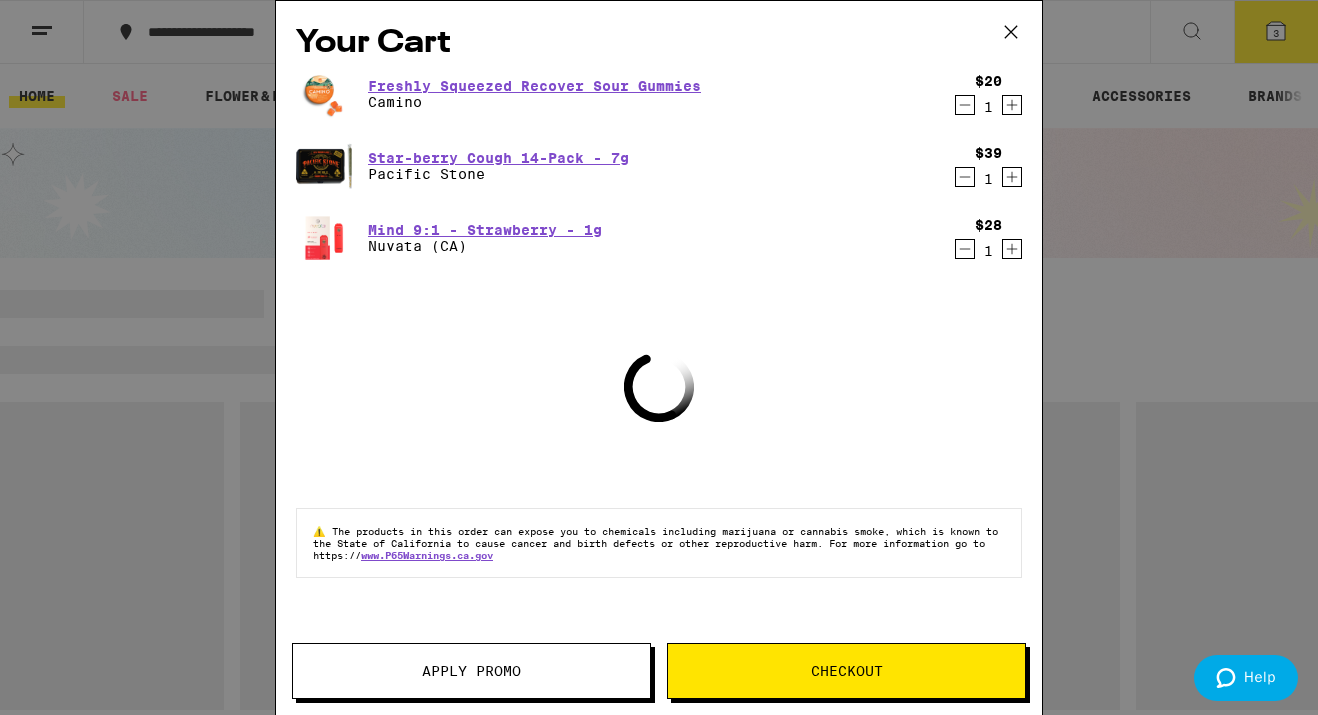 scroll, scrollTop: 0, scrollLeft: 0, axis: both 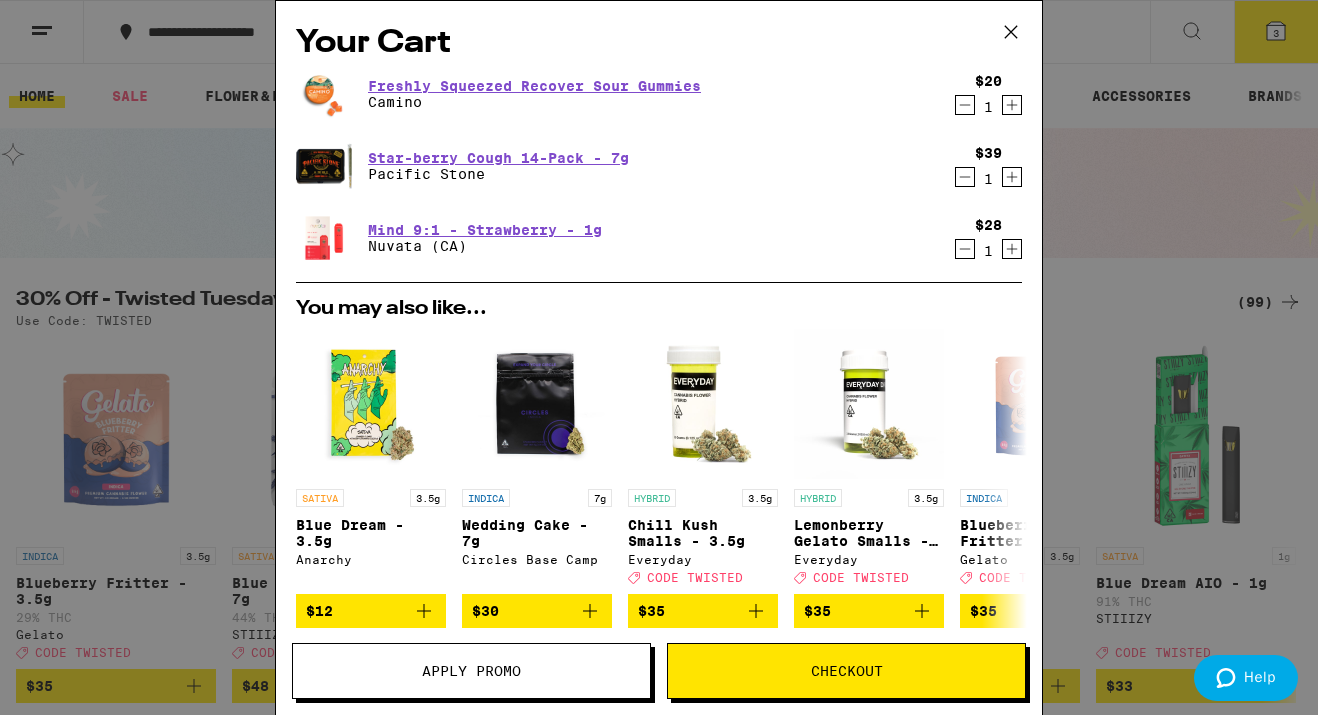 click 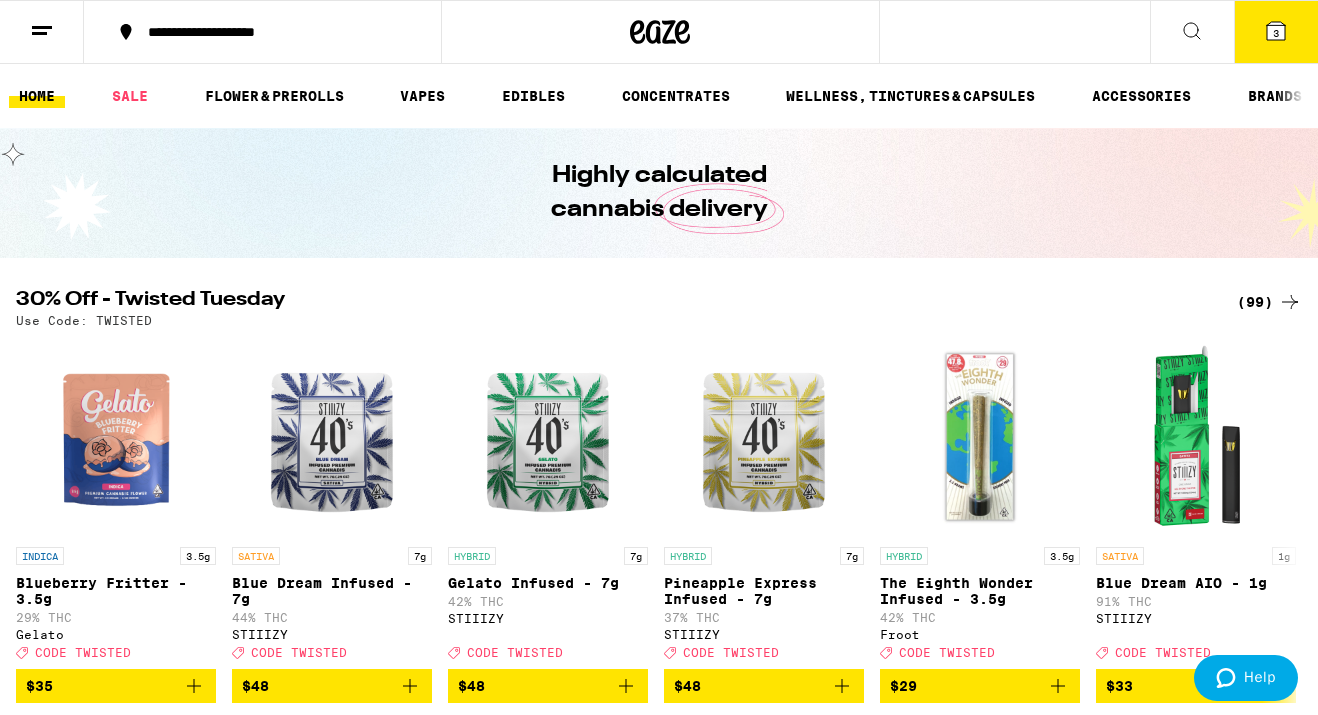 scroll, scrollTop: 0, scrollLeft: 0, axis: both 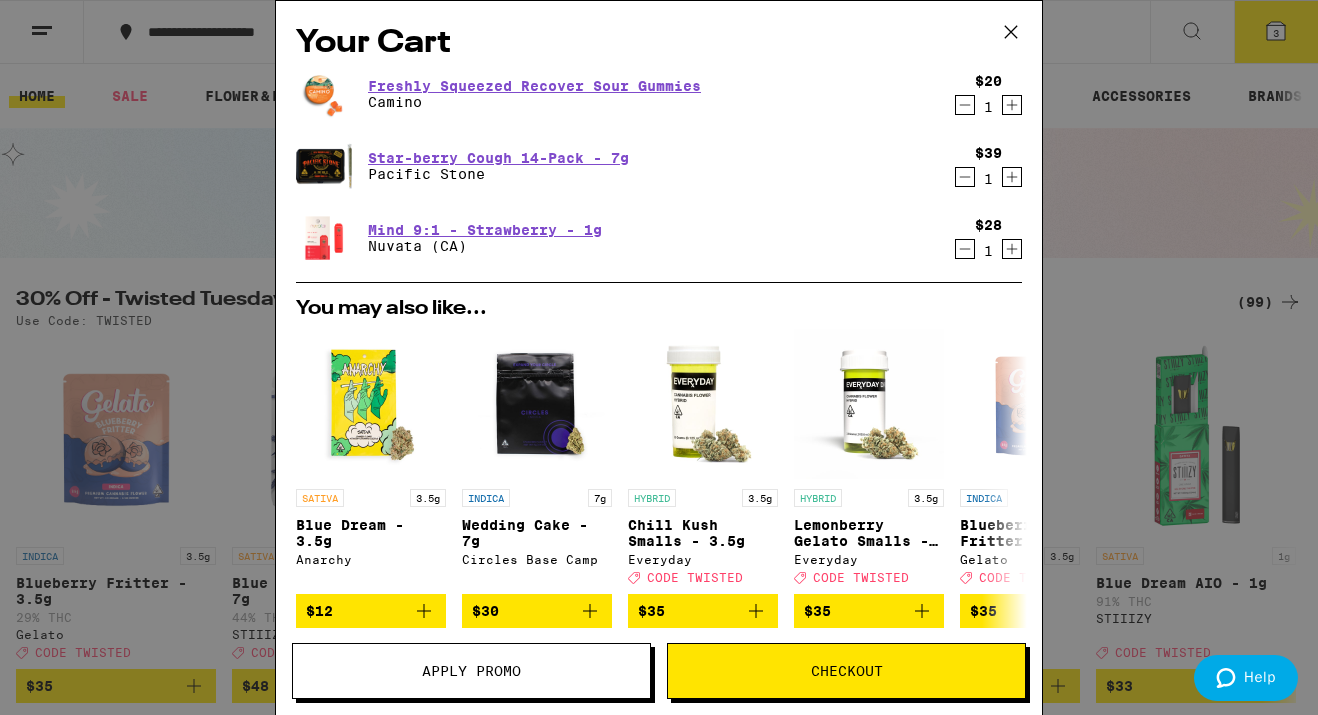 click 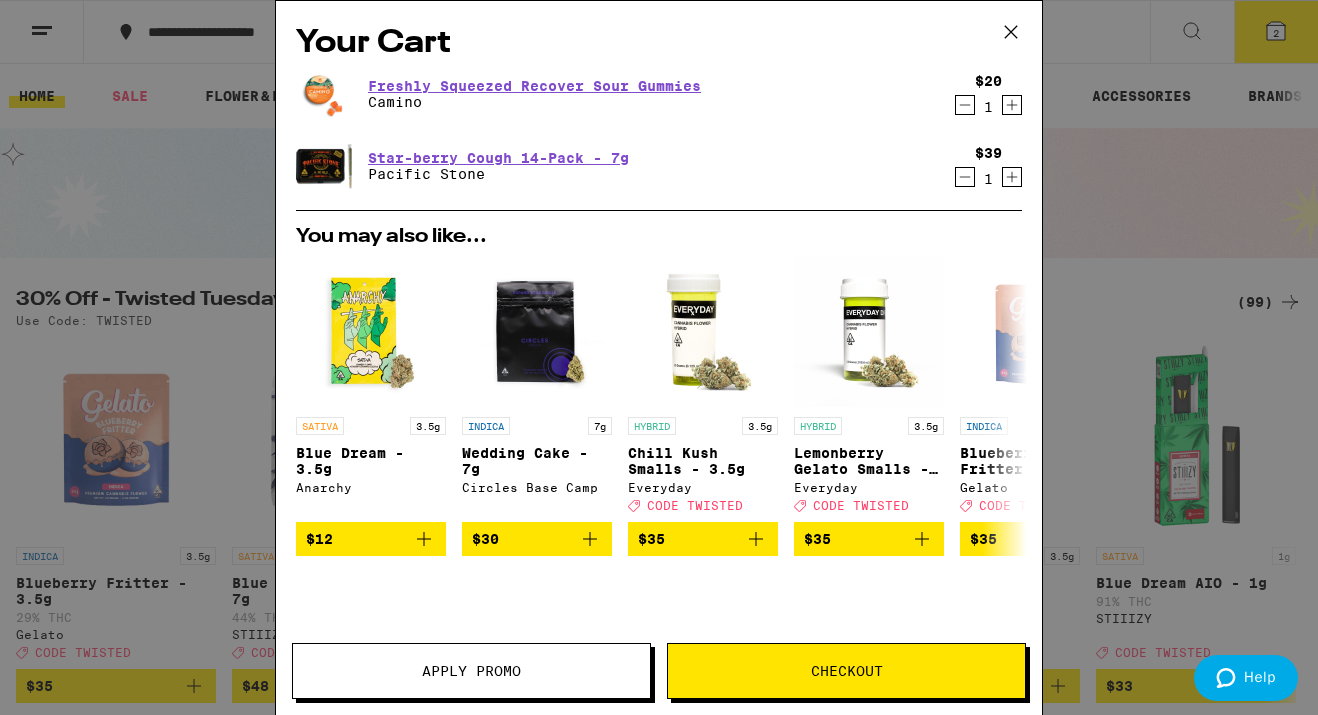 click 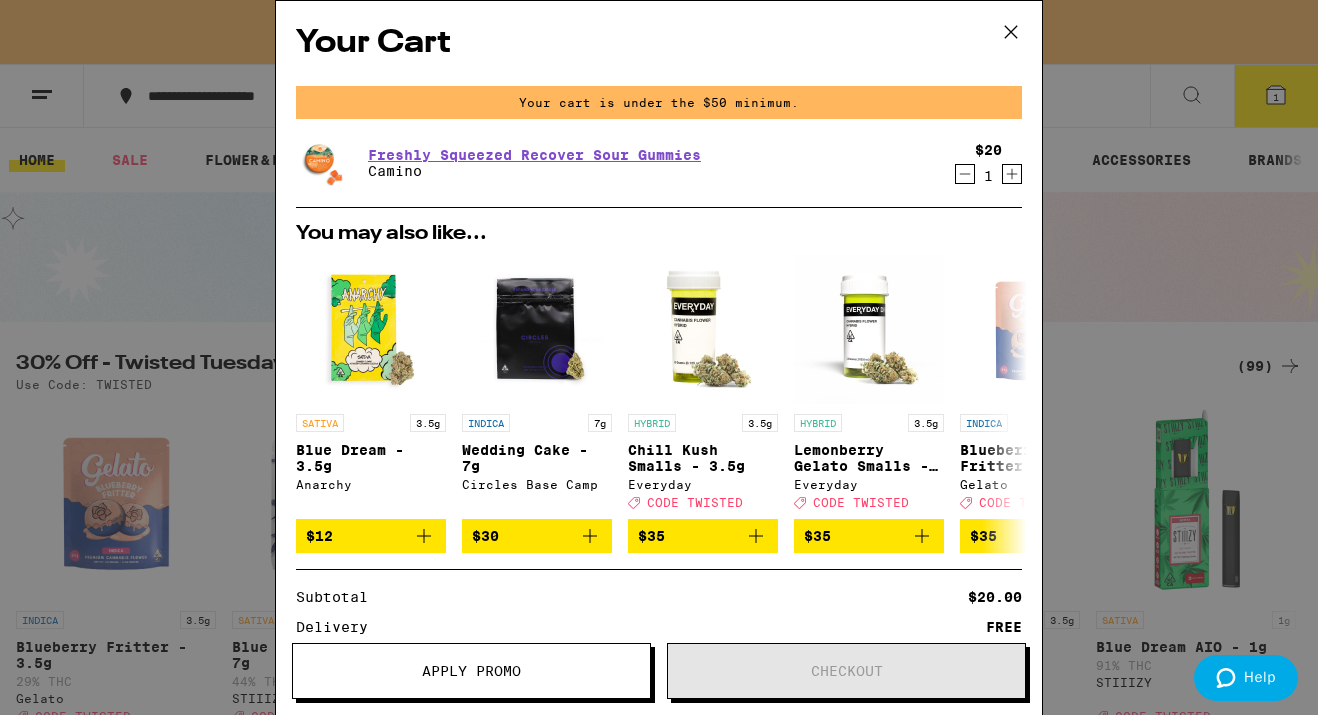 click 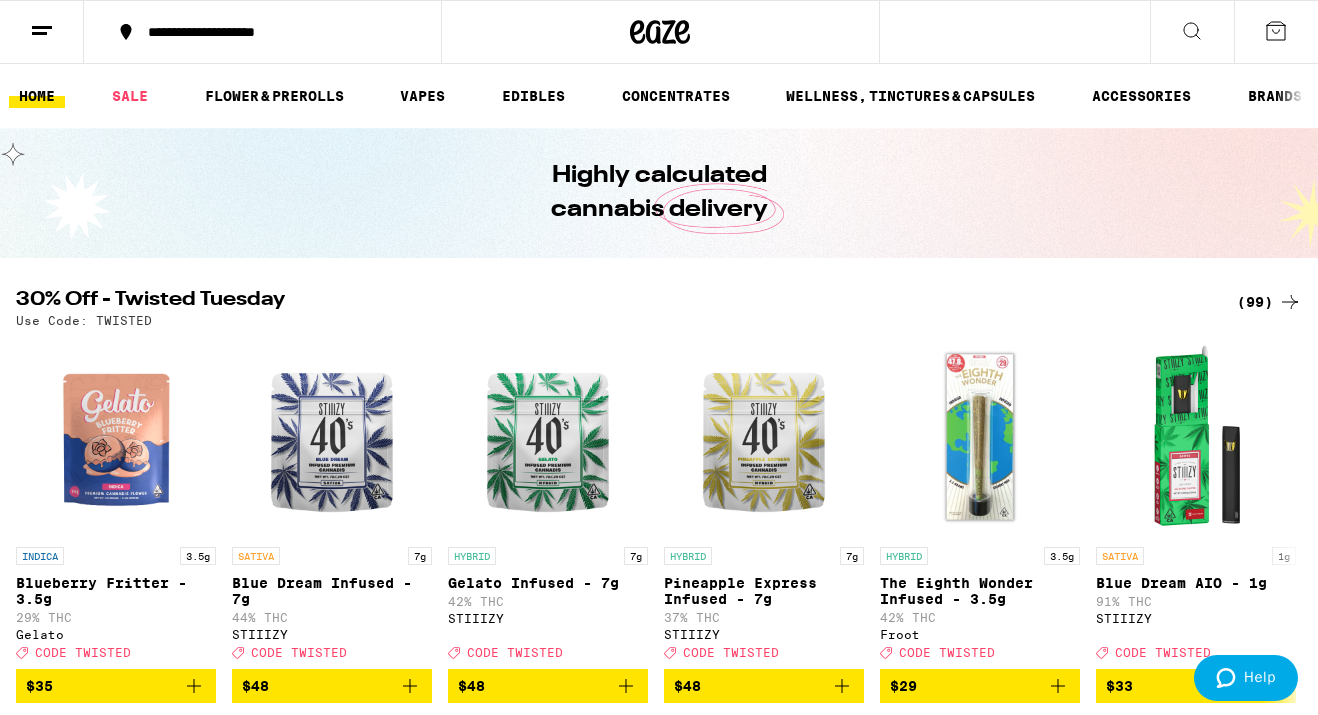 scroll, scrollTop: 0, scrollLeft: 0, axis: both 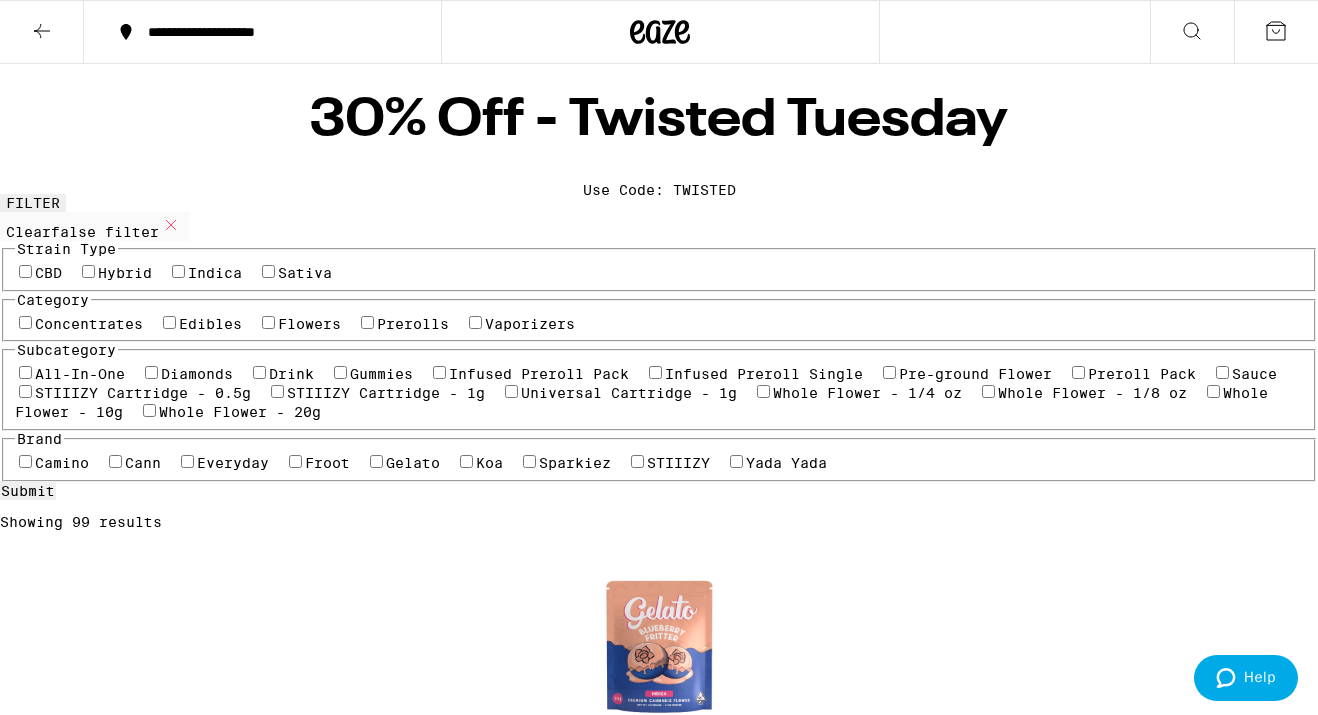 click at bounding box center (42, 32) 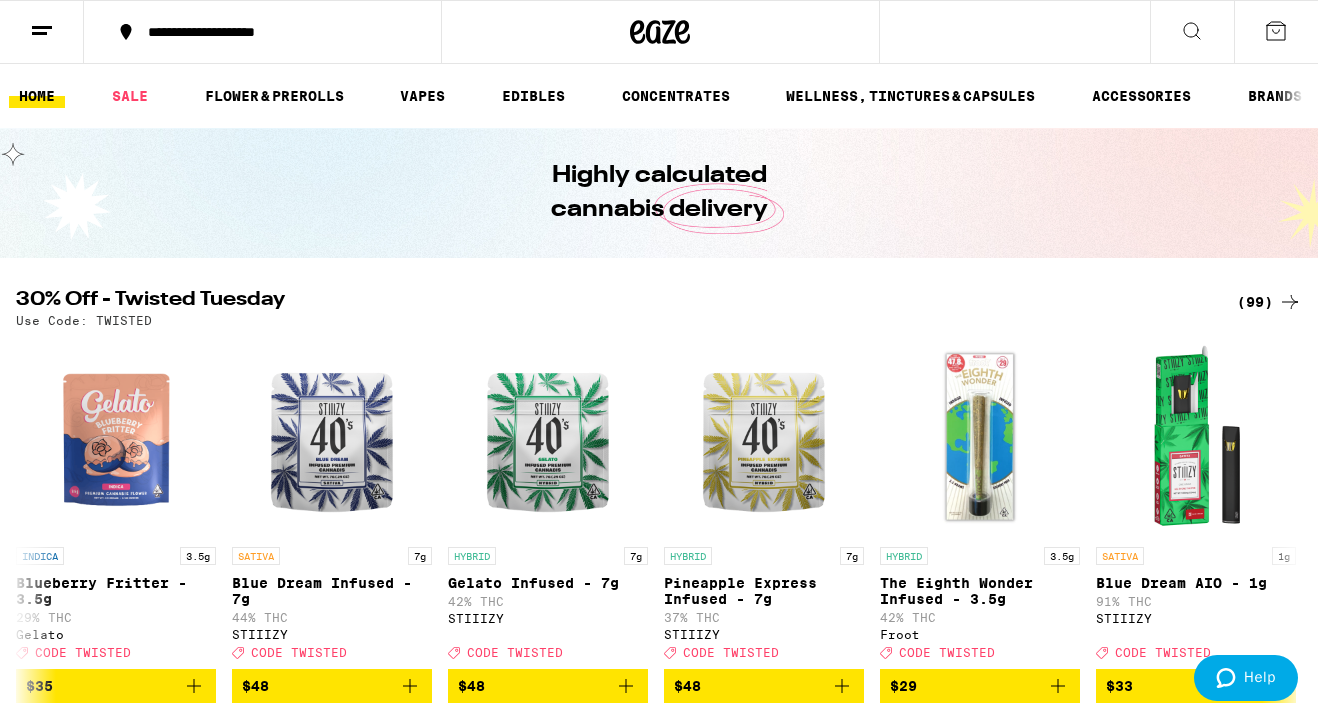 scroll, scrollTop: 1011, scrollLeft: 0, axis: vertical 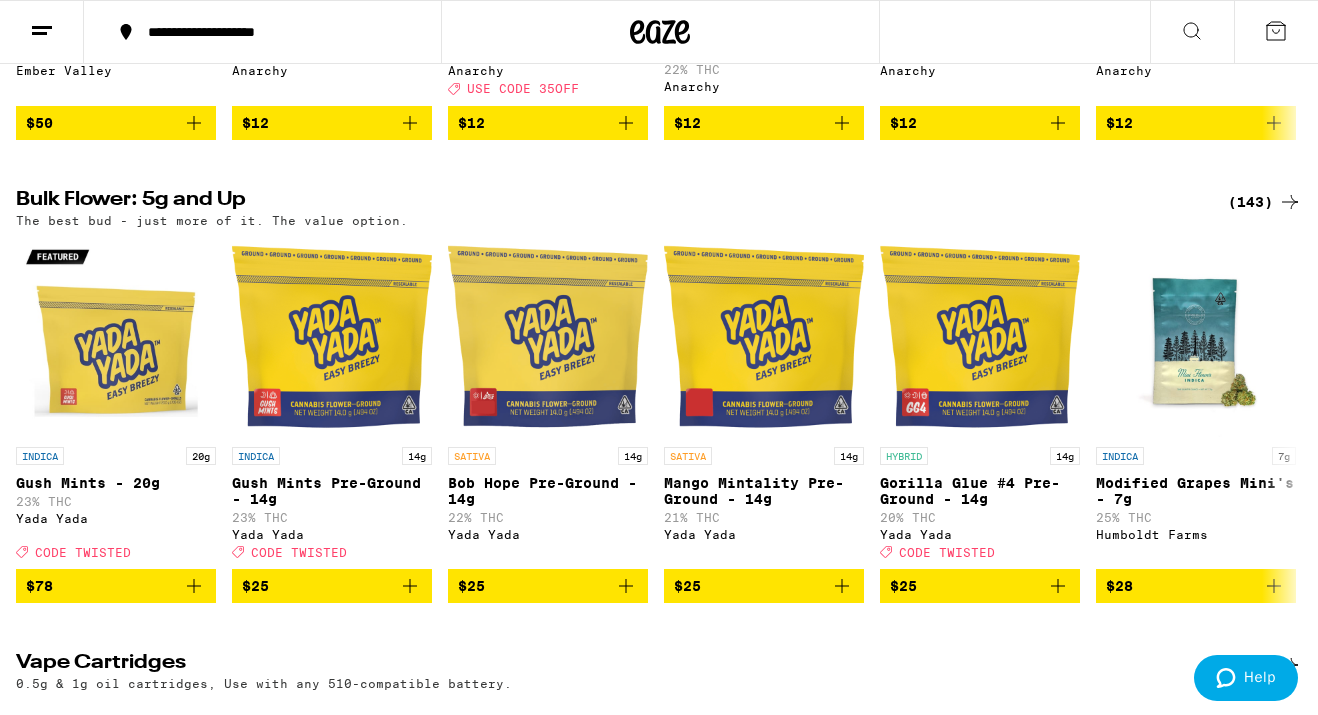 click on "(143)" at bounding box center (1265, 202) 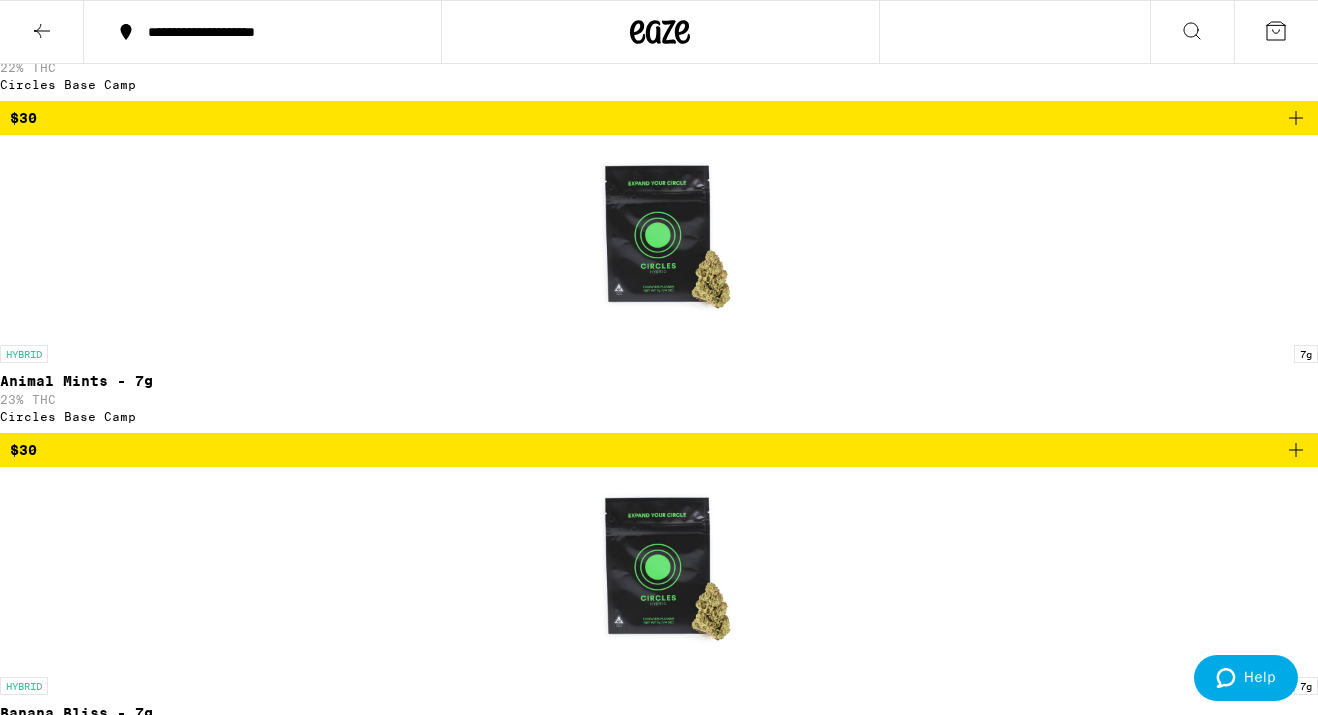 scroll, scrollTop: 4732, scrollLeft: 0, axis: vertical 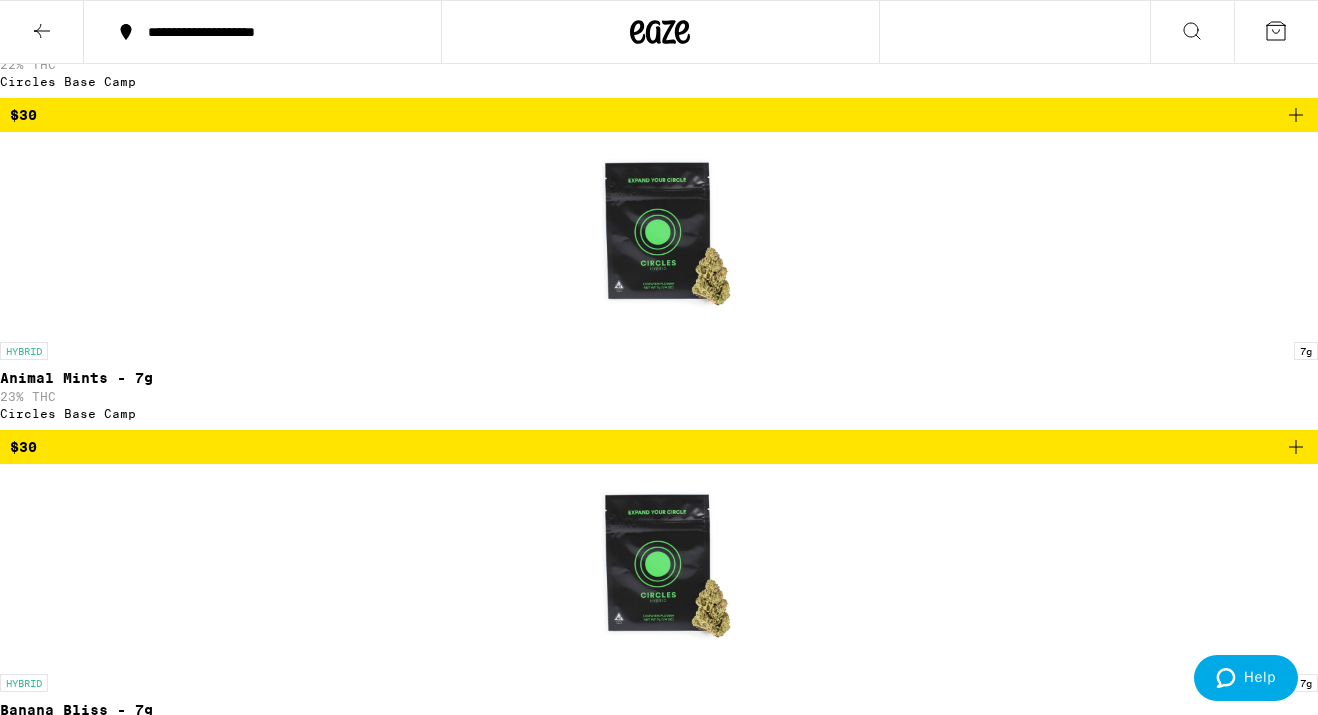 click at bounding box center [659, 12607] 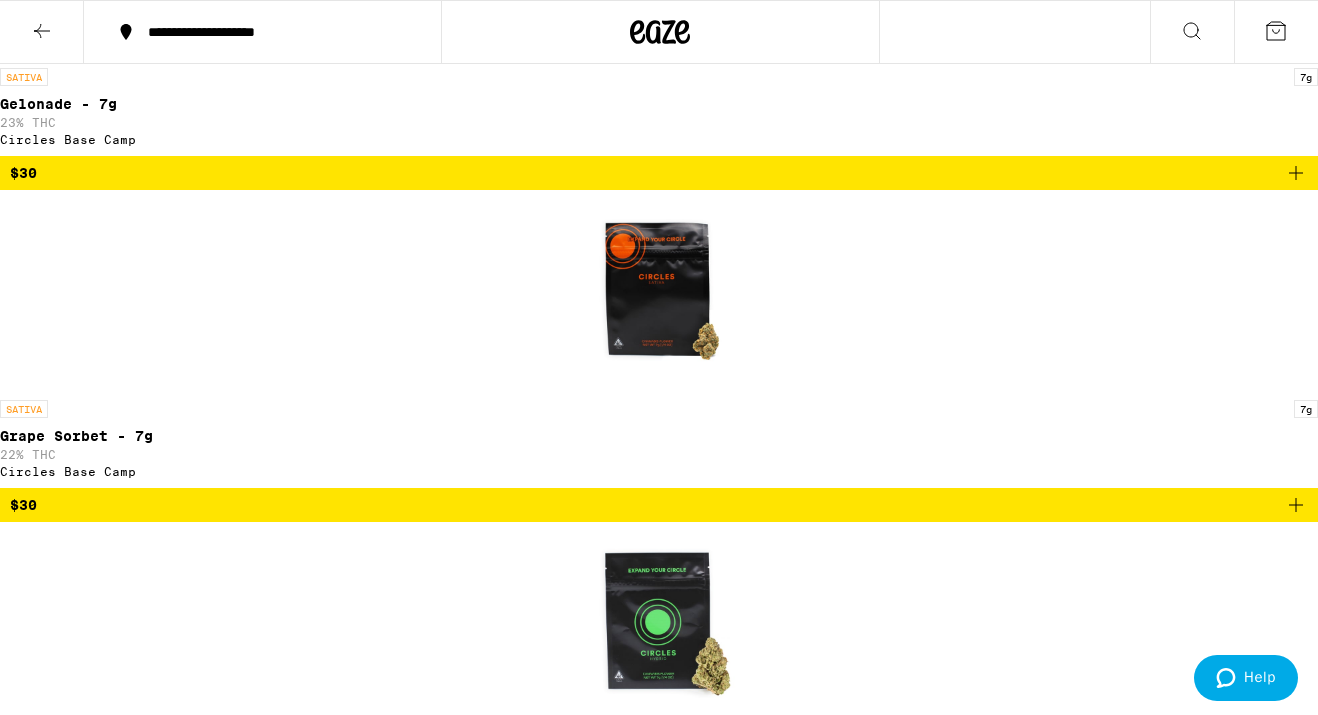 scroll, scrollTop: 4307, scrollLeft: 0, axis: vertical 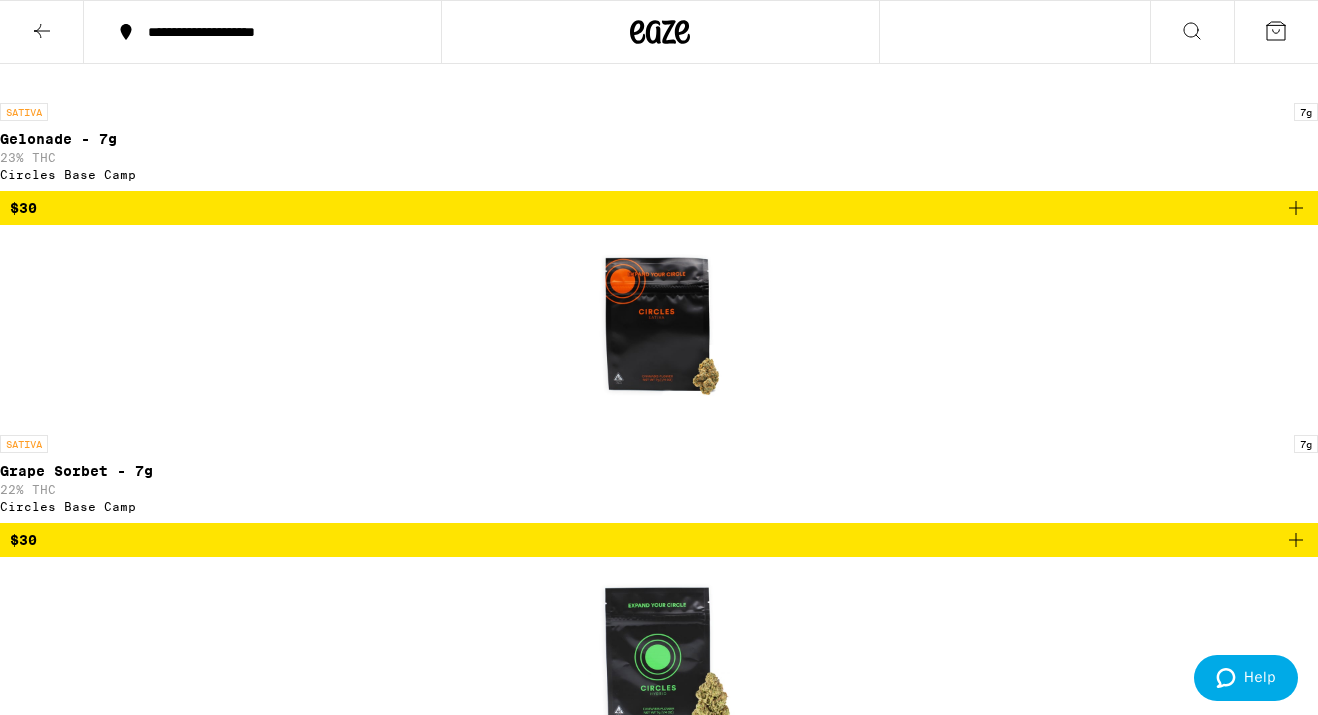 click 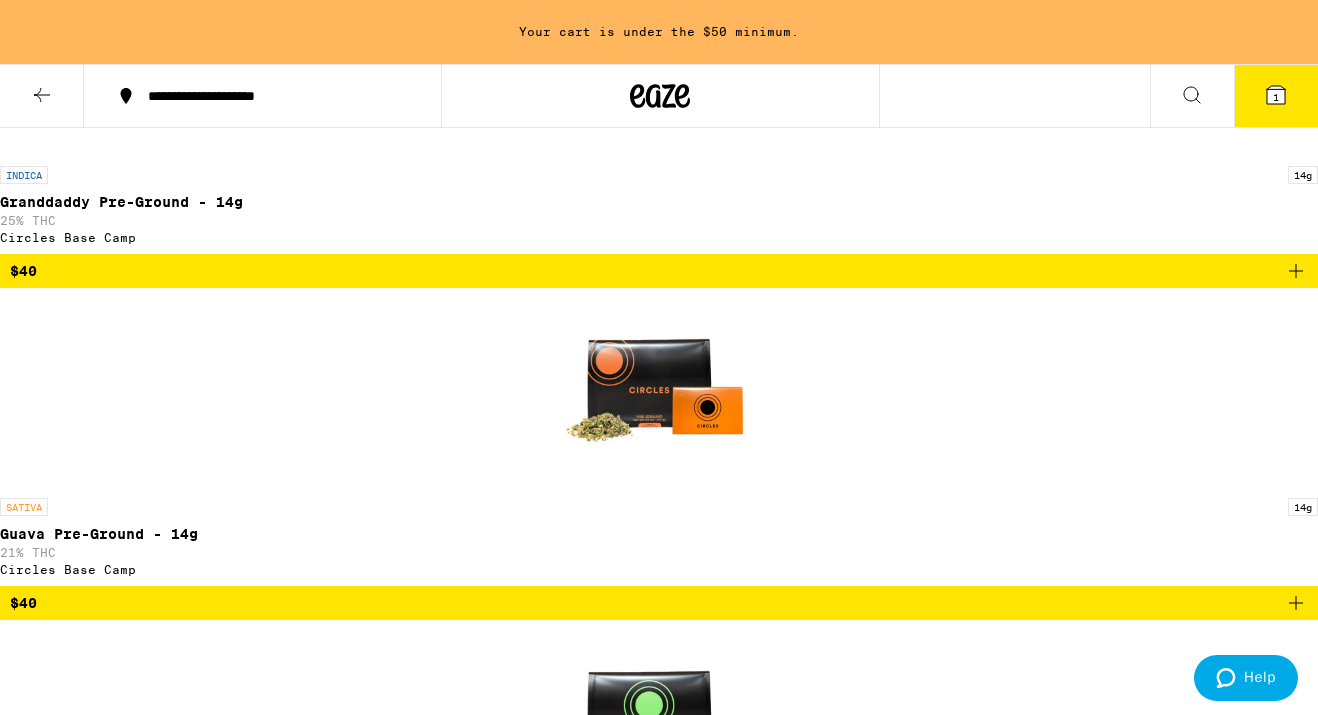scroll, scrollTop: 11177, scrollLeft: 0, axis: vertical 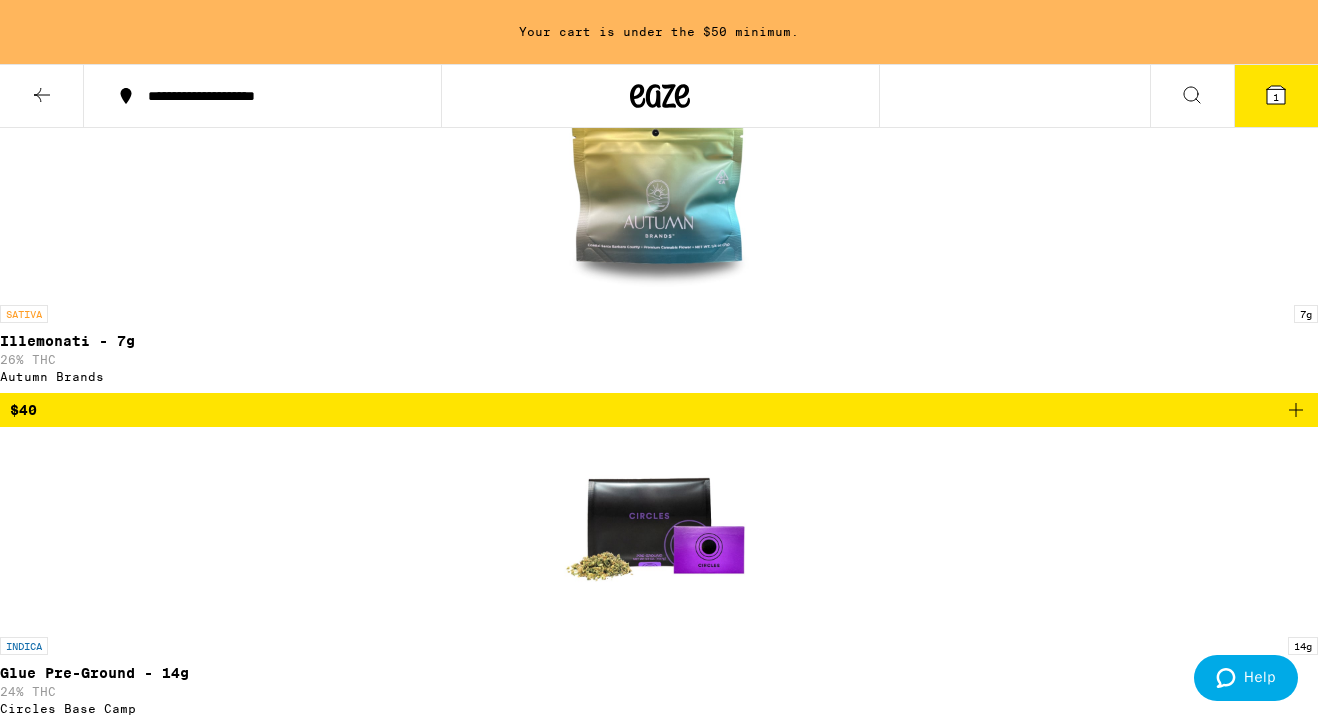 click 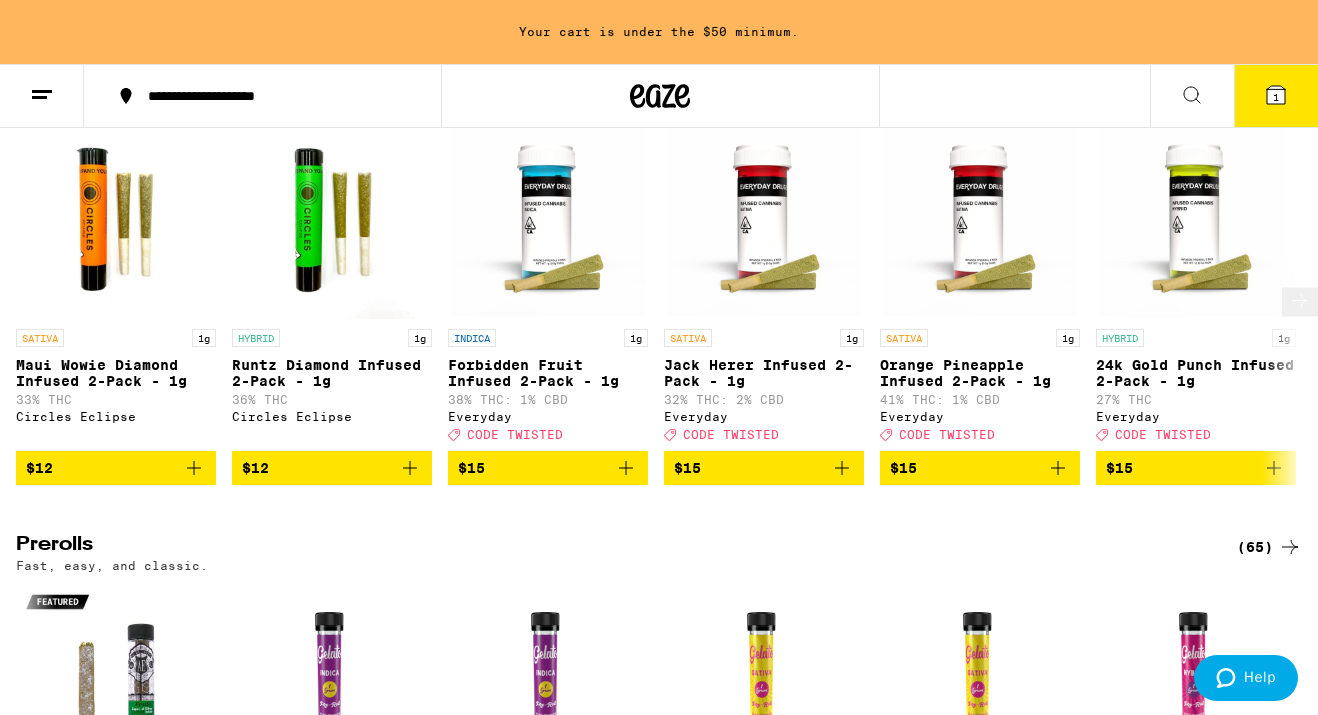 scroll, scrollTop: 3848, scrollLeft: 0, axis: vertical 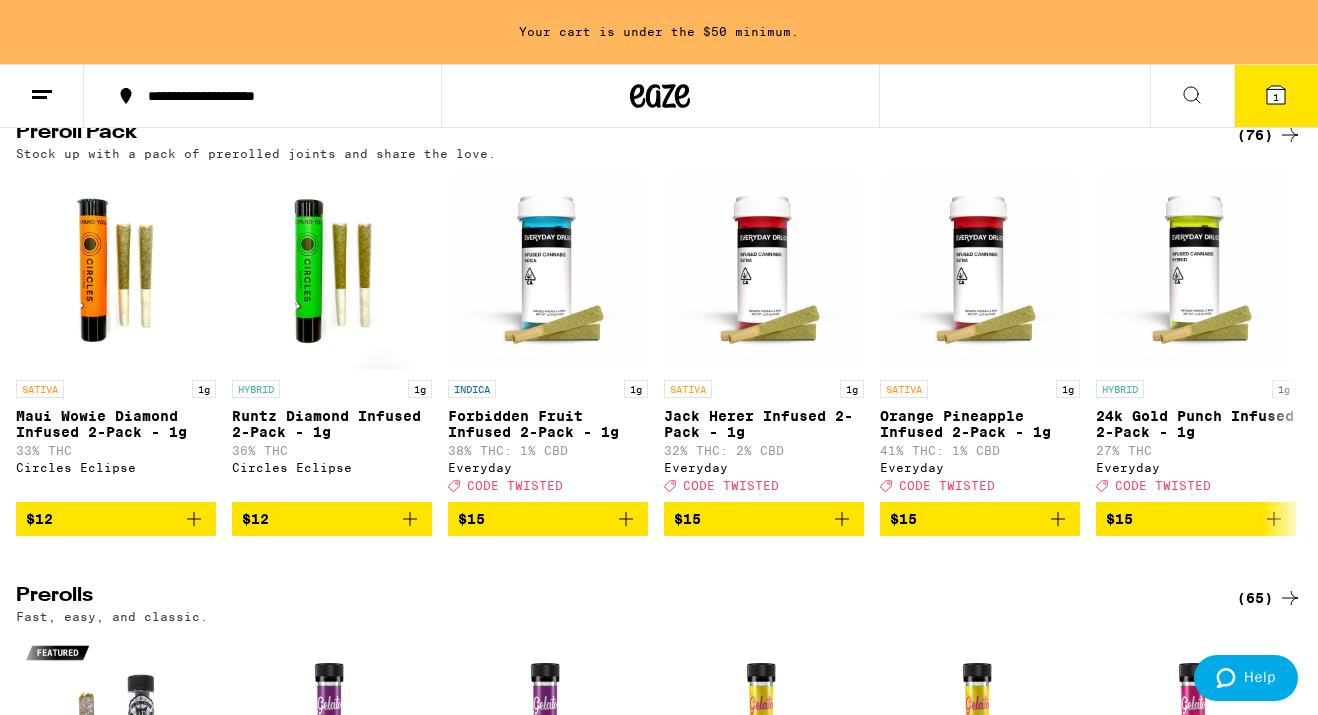 click on "(76)" at bounding box center [1269, 135] 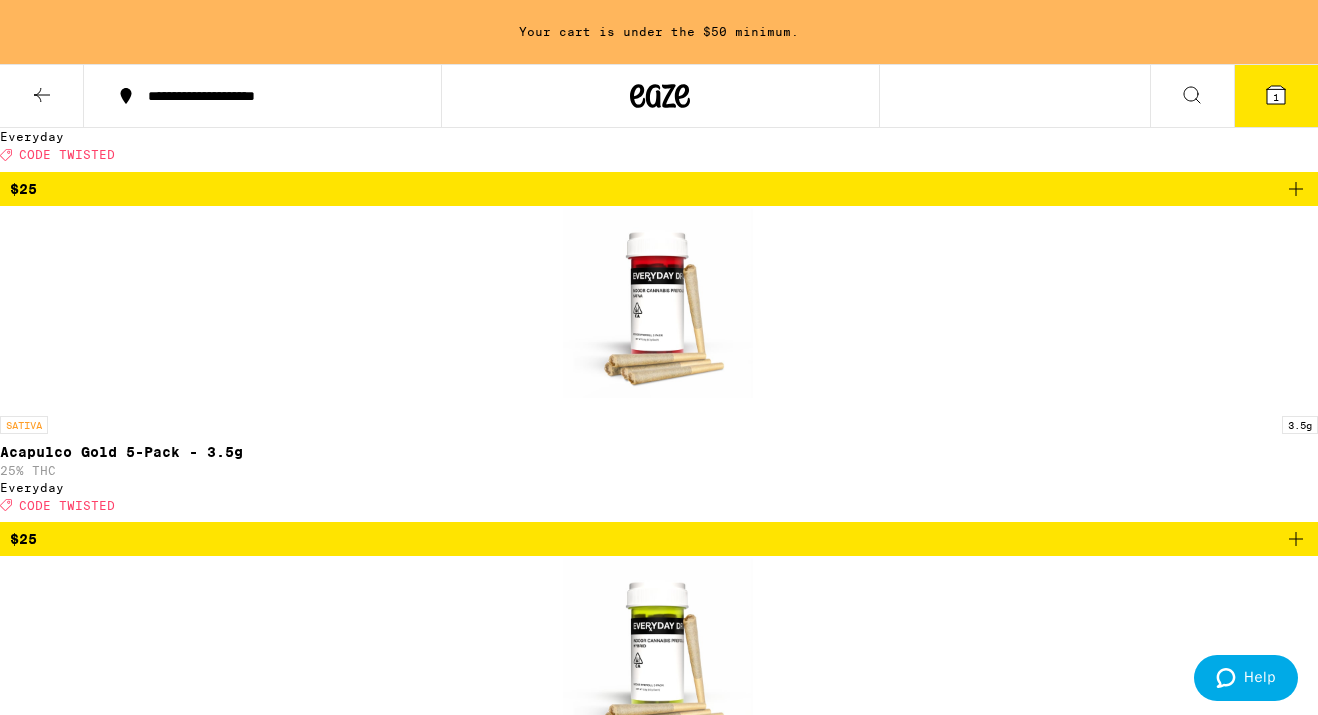 scroll, scrollTop: 4426, scrollLeft: 0, axis: vertical 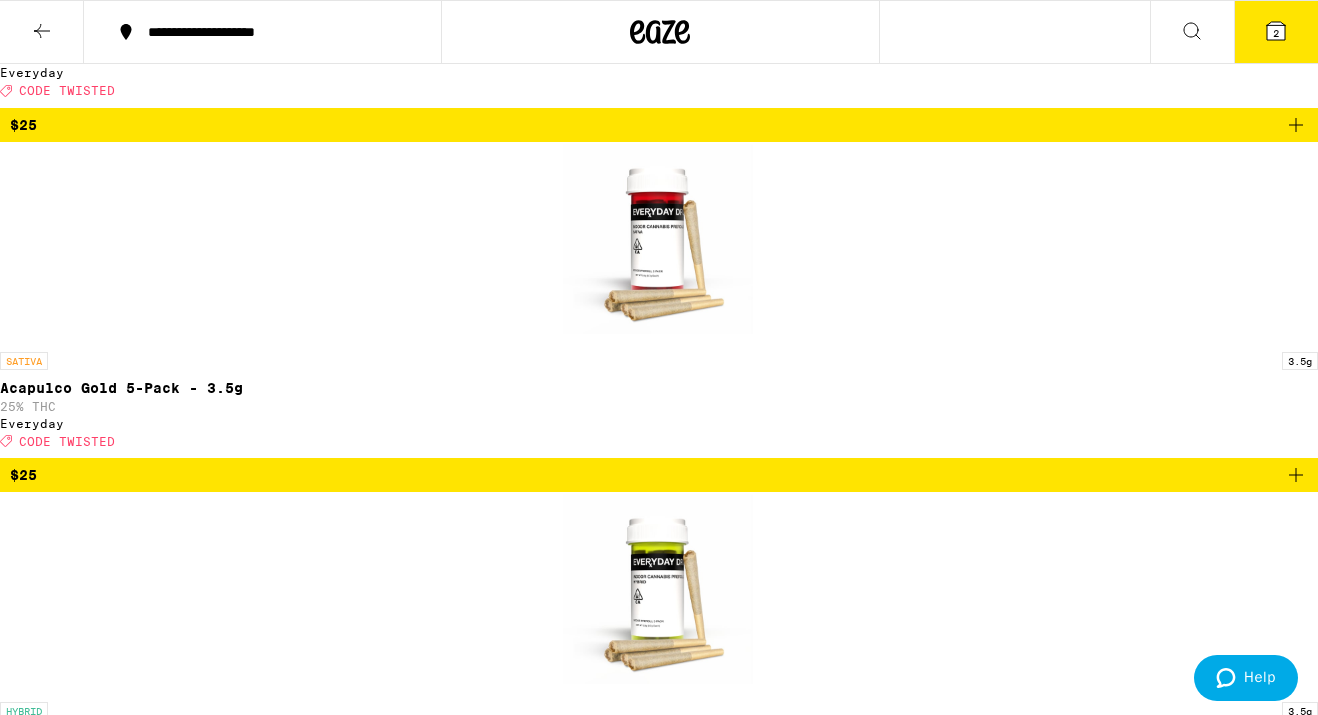 click 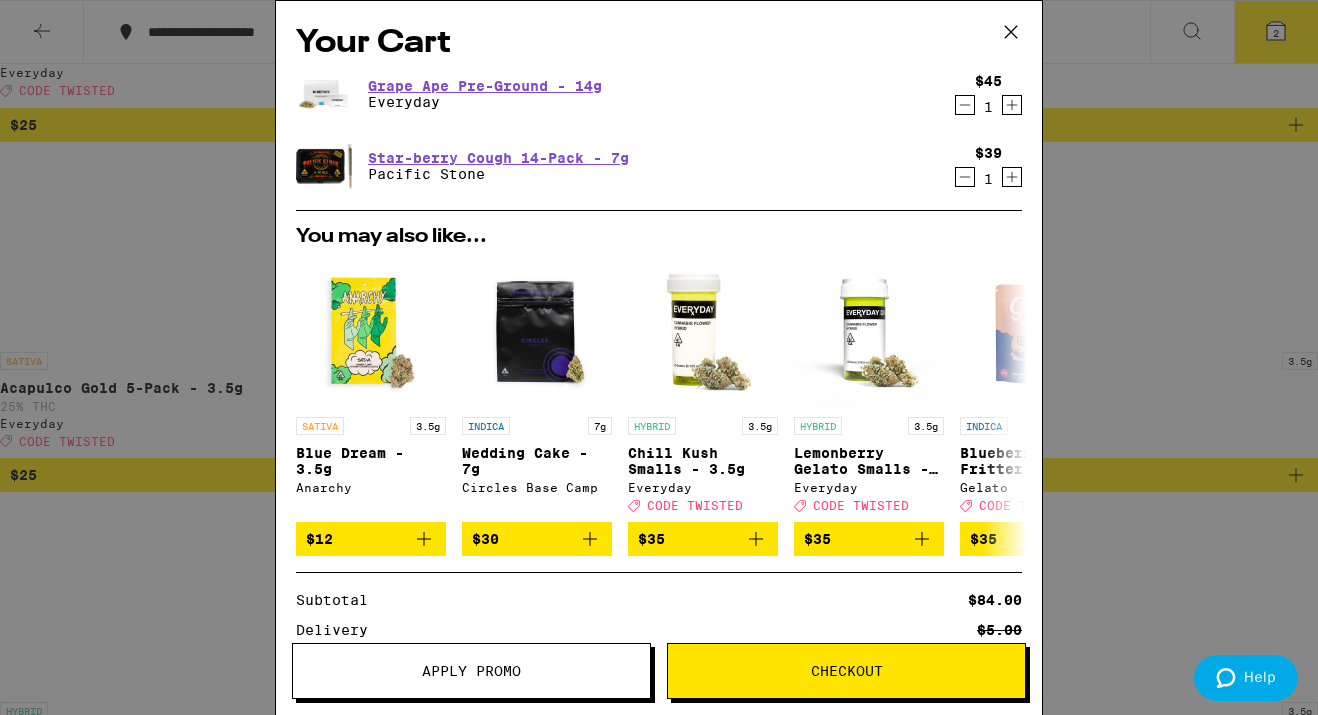 click on "Apply Promo" at bounding box center [471, 671] 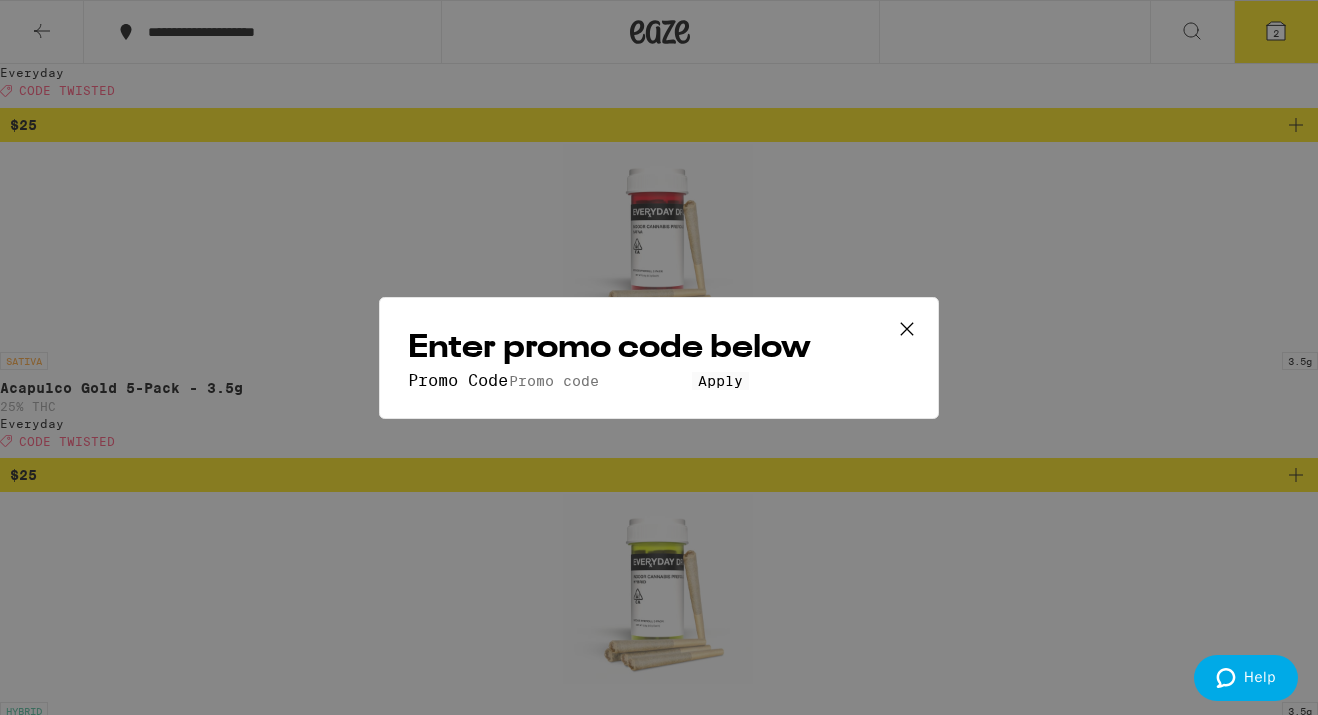 click on "Promo Code" at bounding box center (600, 381) 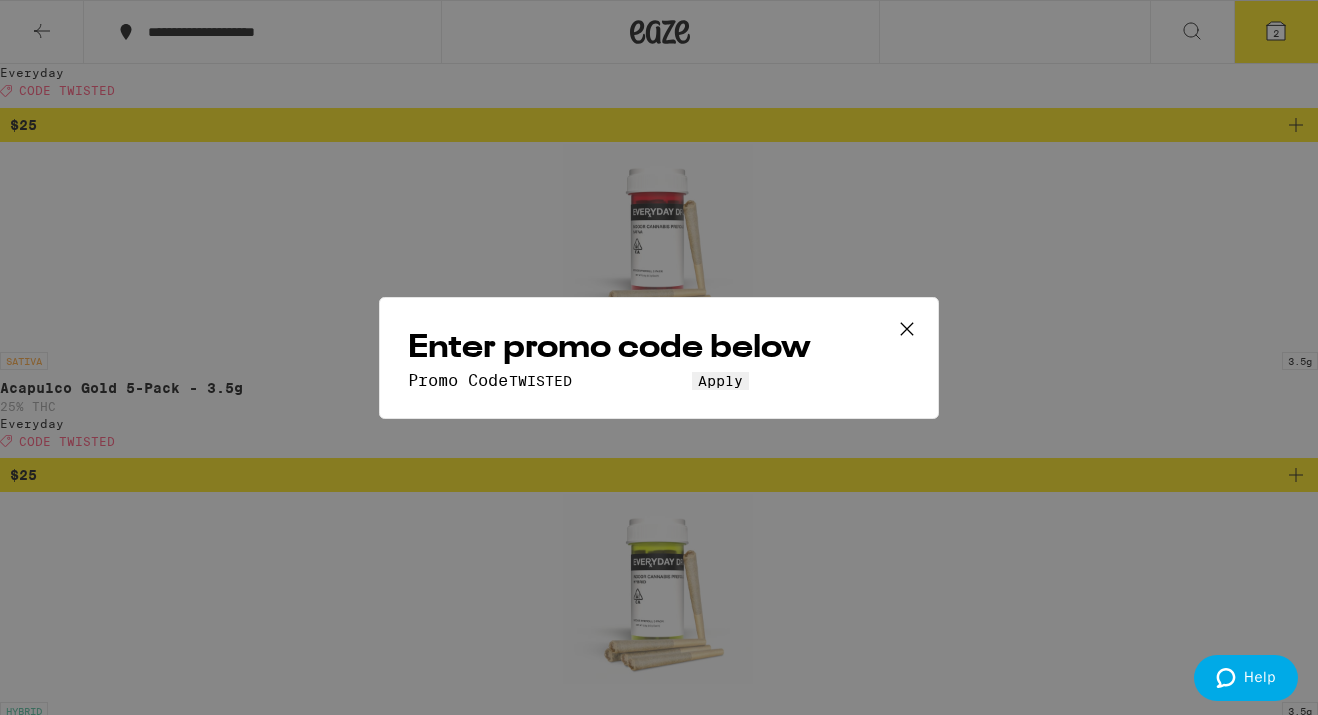 type on "TWISTED" 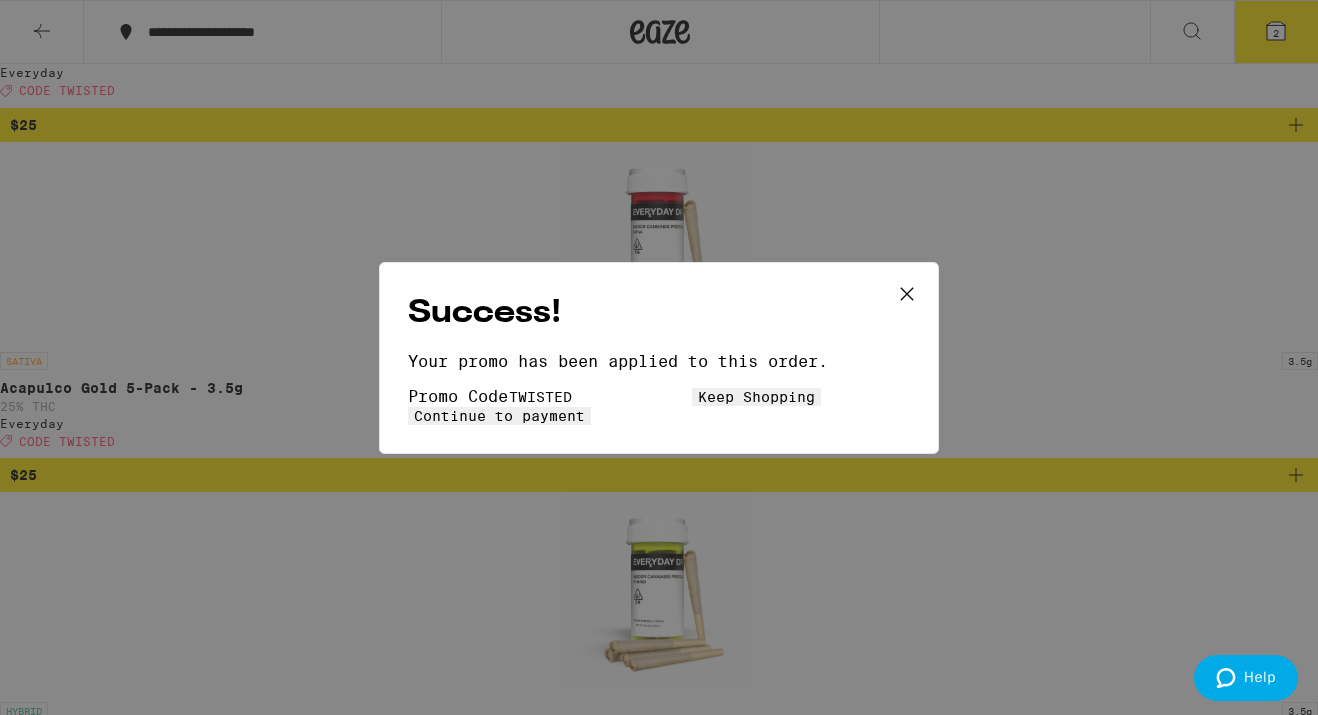 click on "Continue to payment" at bounding box center [499, 416] 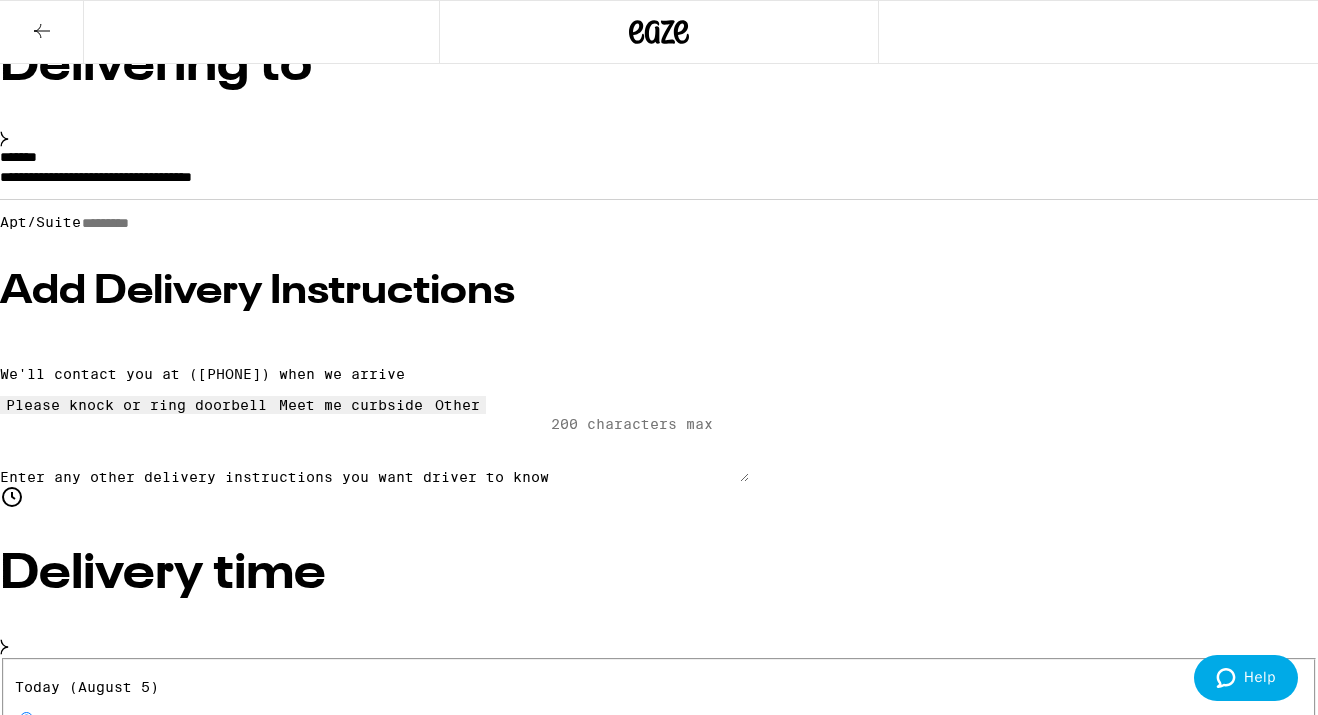 scroll, scrollTop: 144, scrollLeft: 0, axis: vertical 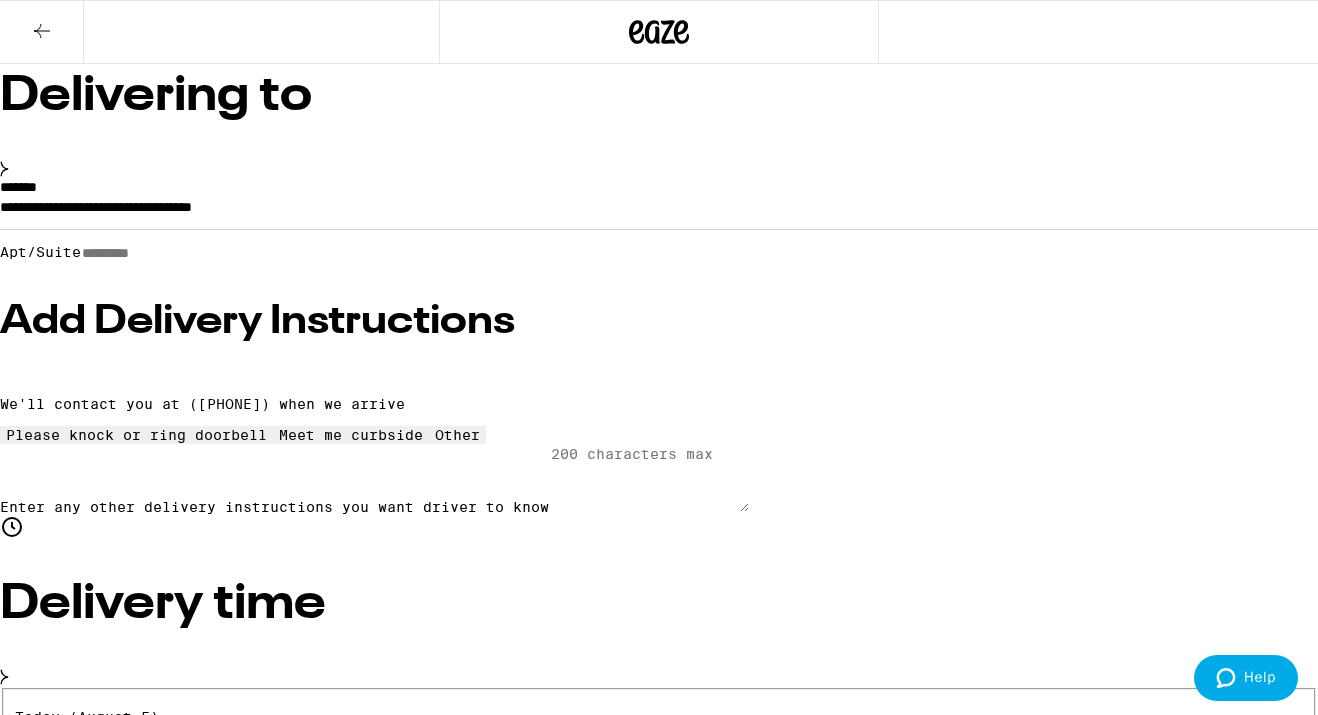 click on "Delivery time" at bounding box center (659, 602) 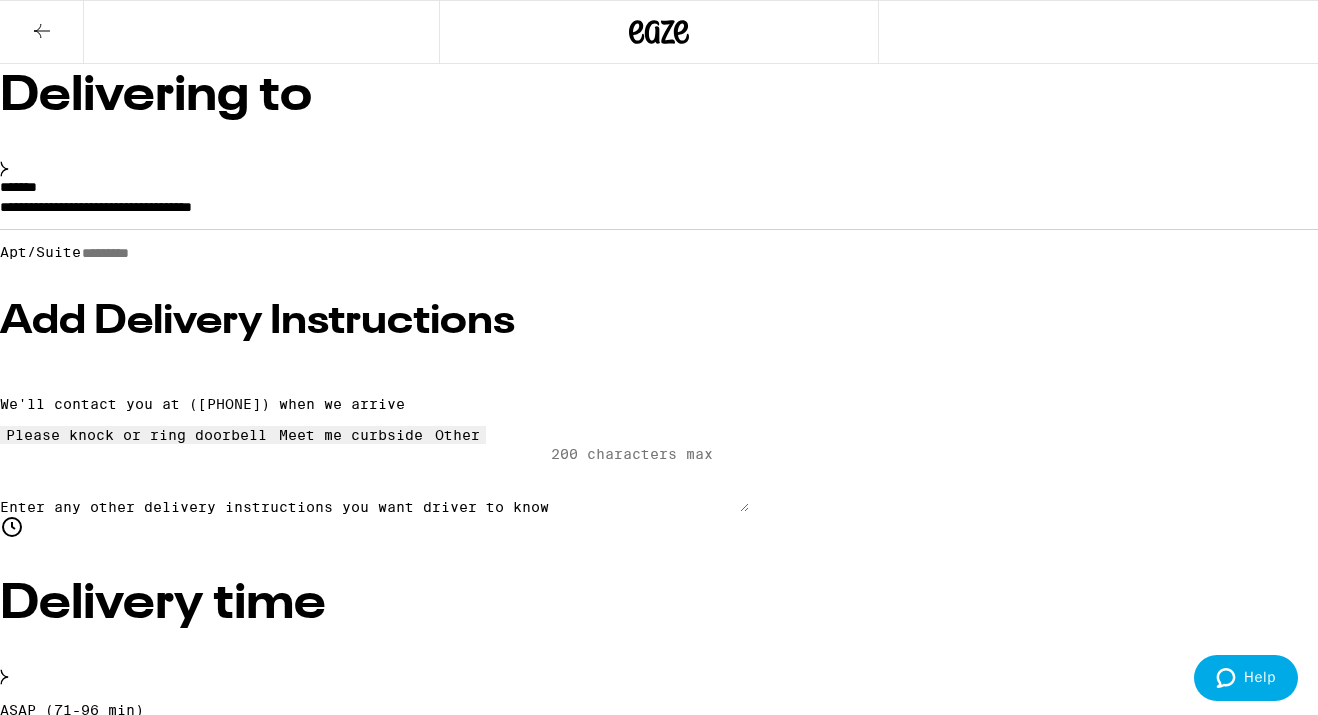 click 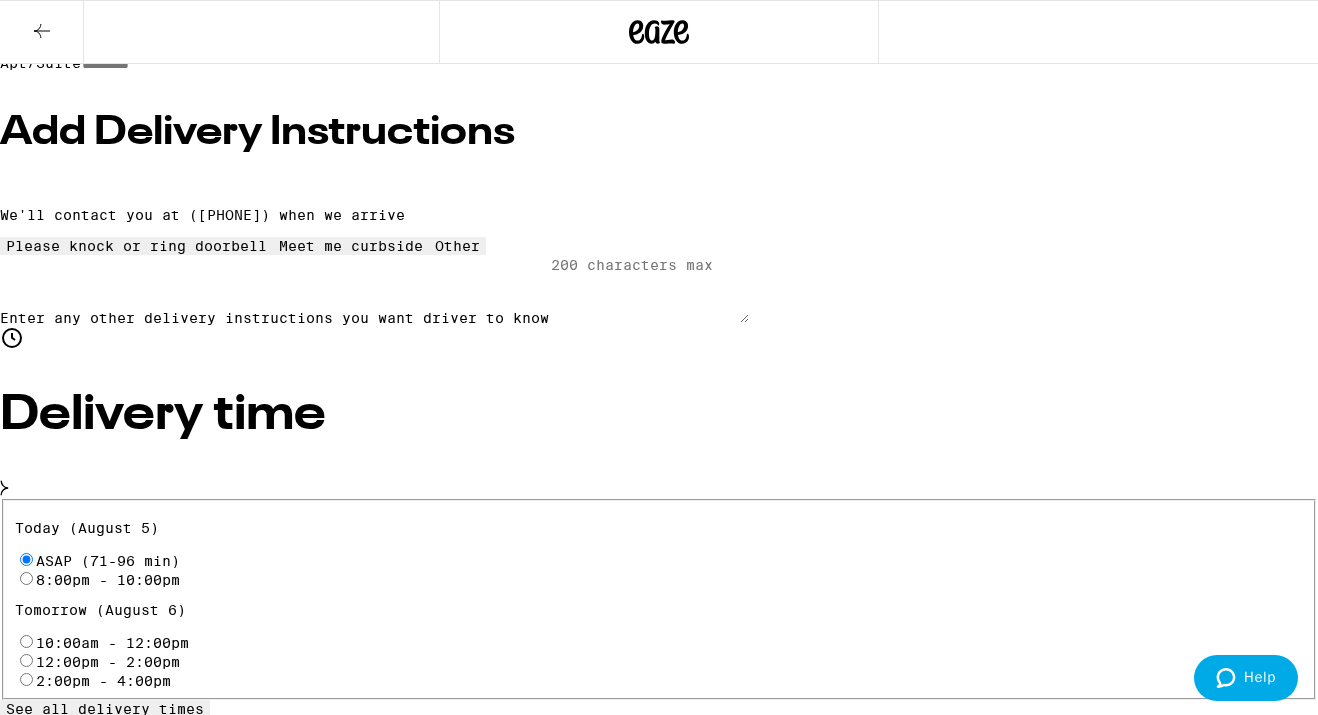 scroll, scrollTop: 337, scrollLeft: 0, axis: vertical 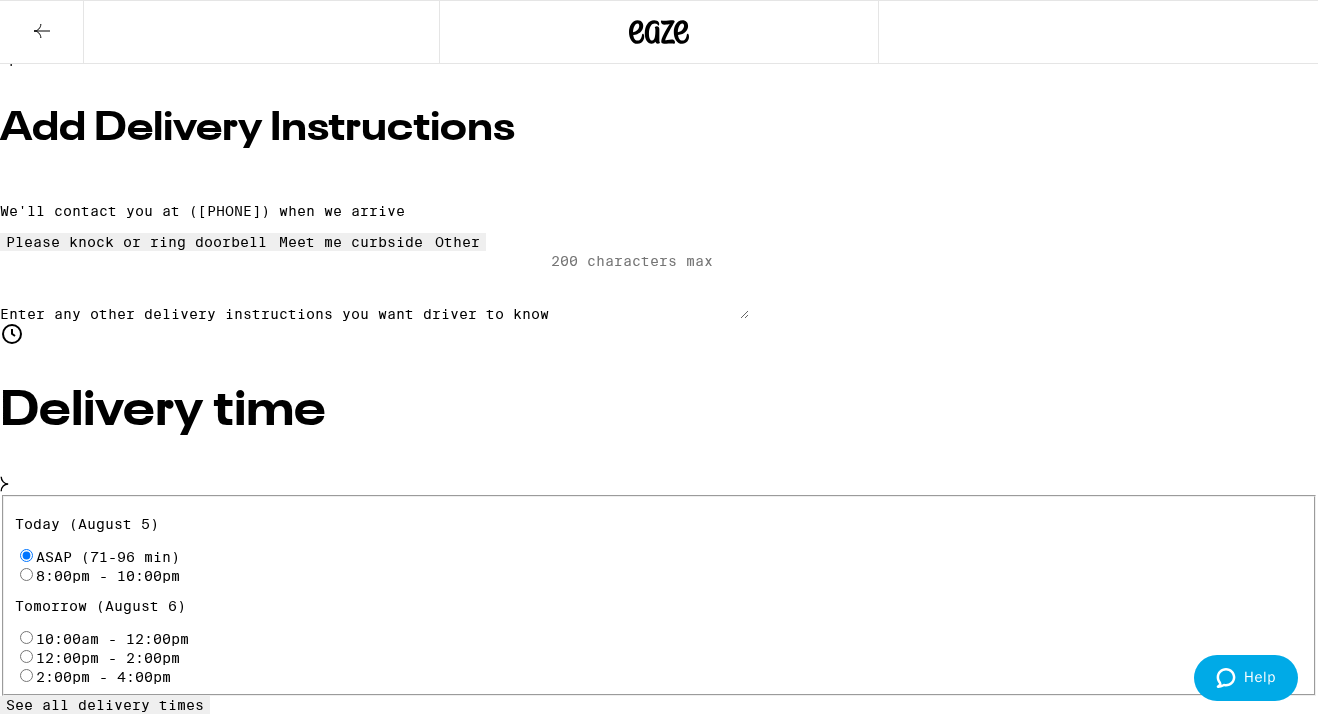 click on "**********" at bounding box center (659, 657) 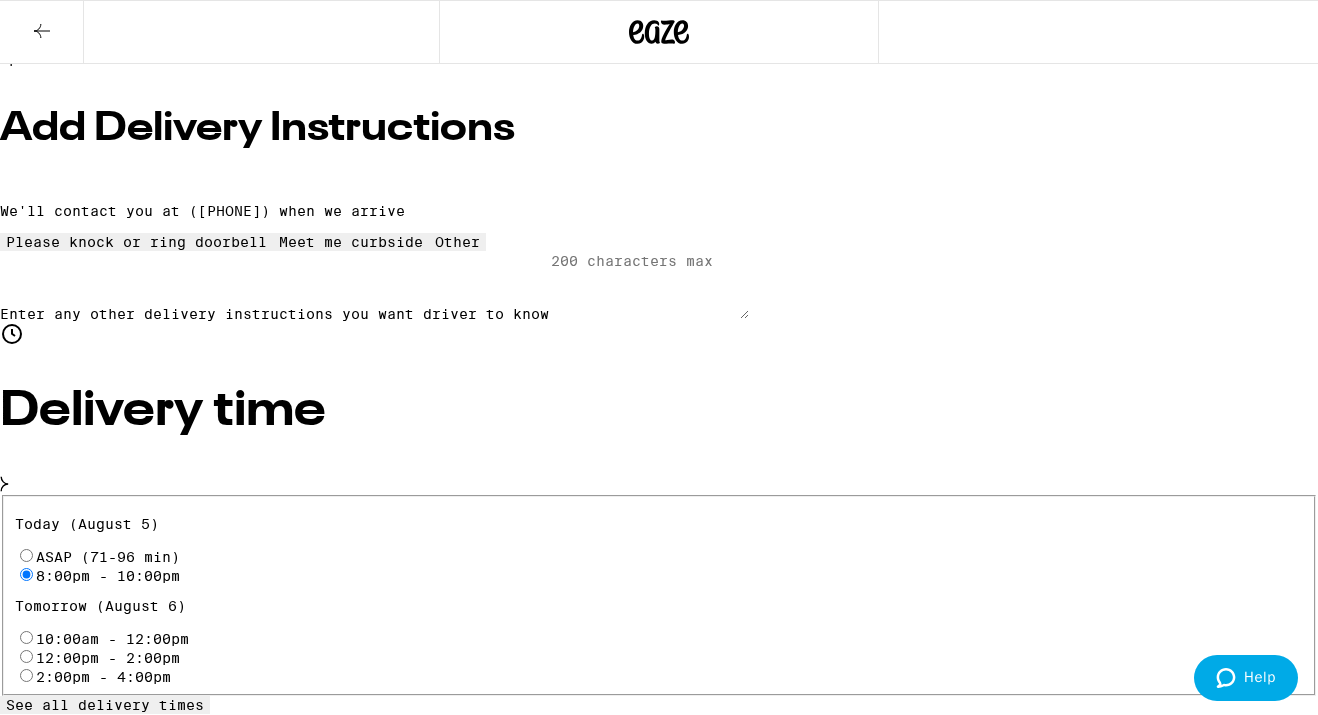 radio on "true" 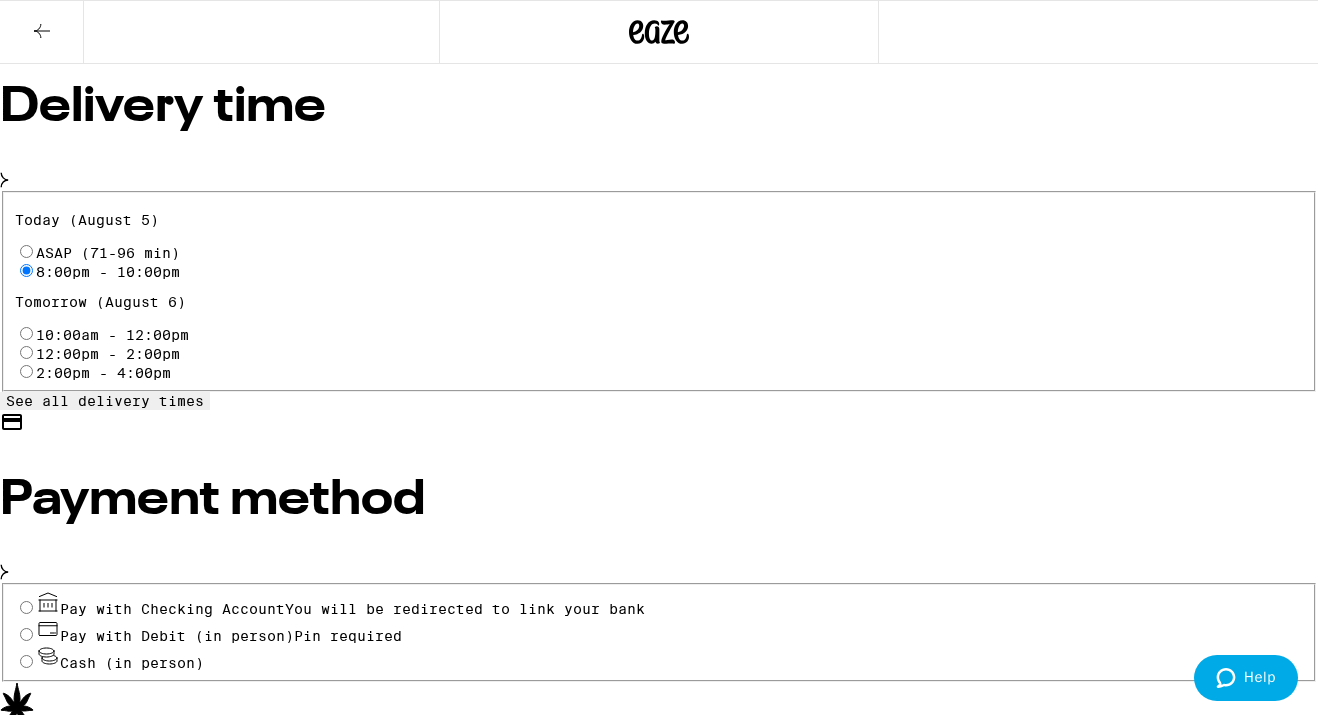 scroll, scrollTop: 639, scrollLeft: 0, axis: vertical 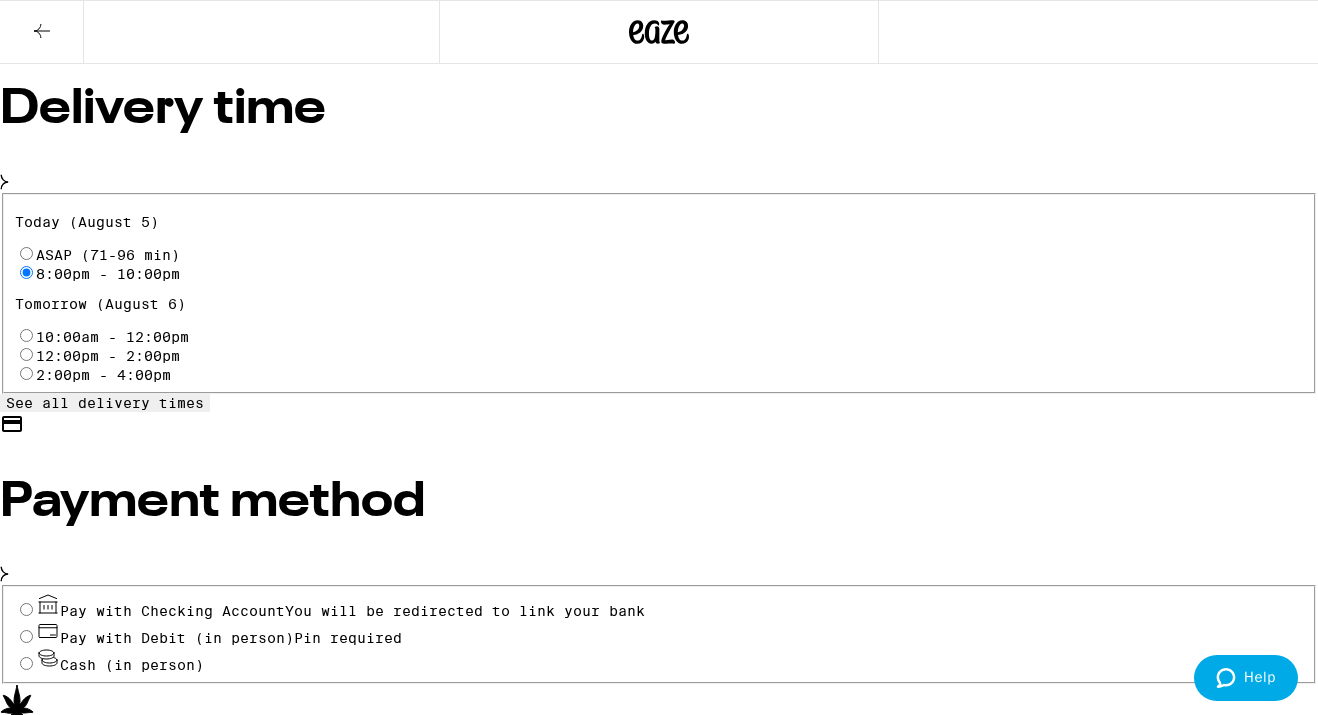 click on "Cash (in person)" at bounding box center [26, 663] 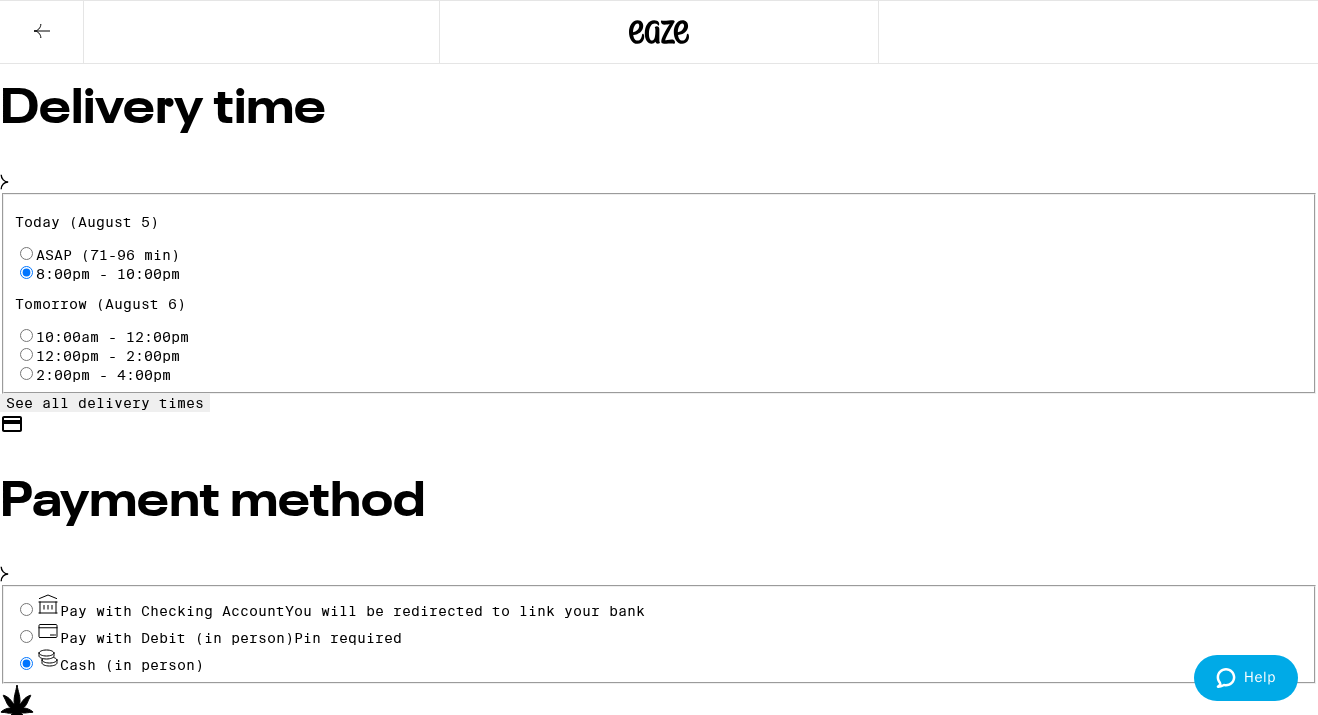 radio on "true" 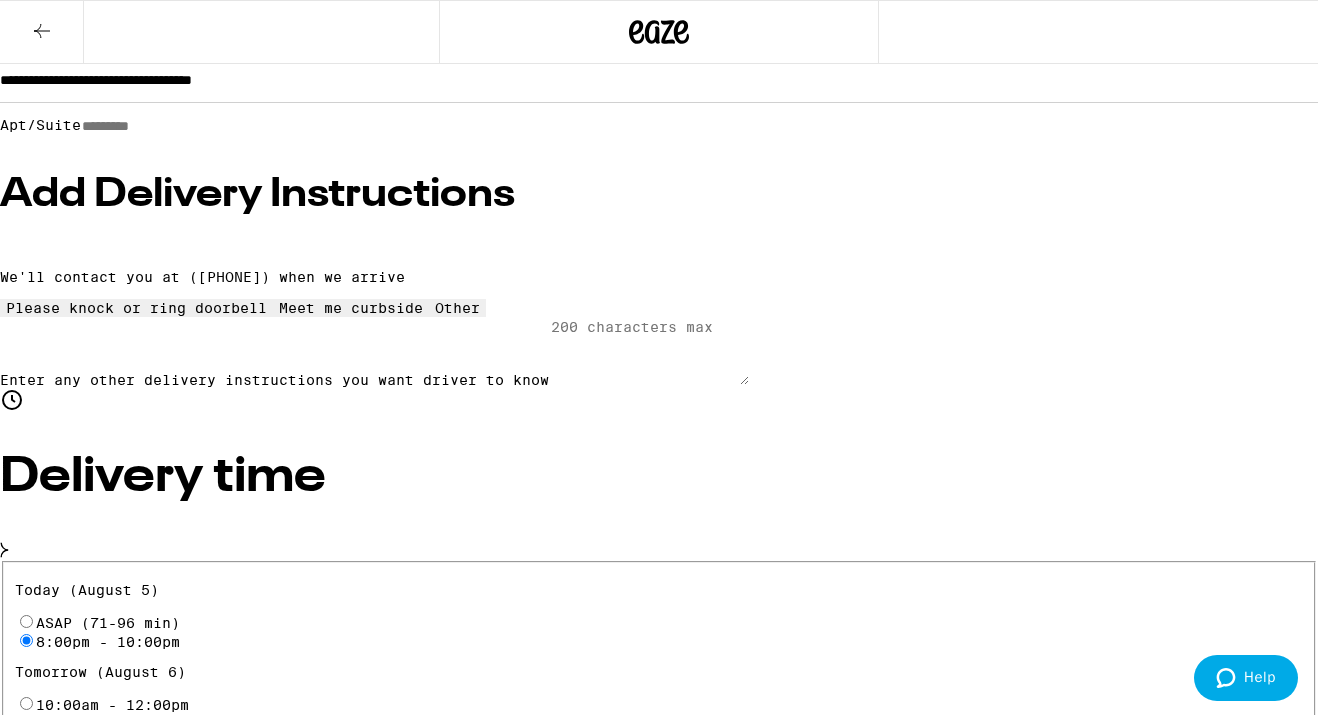 scroll, scrollTop: 302, scrollLeft: 0, axis: vertical 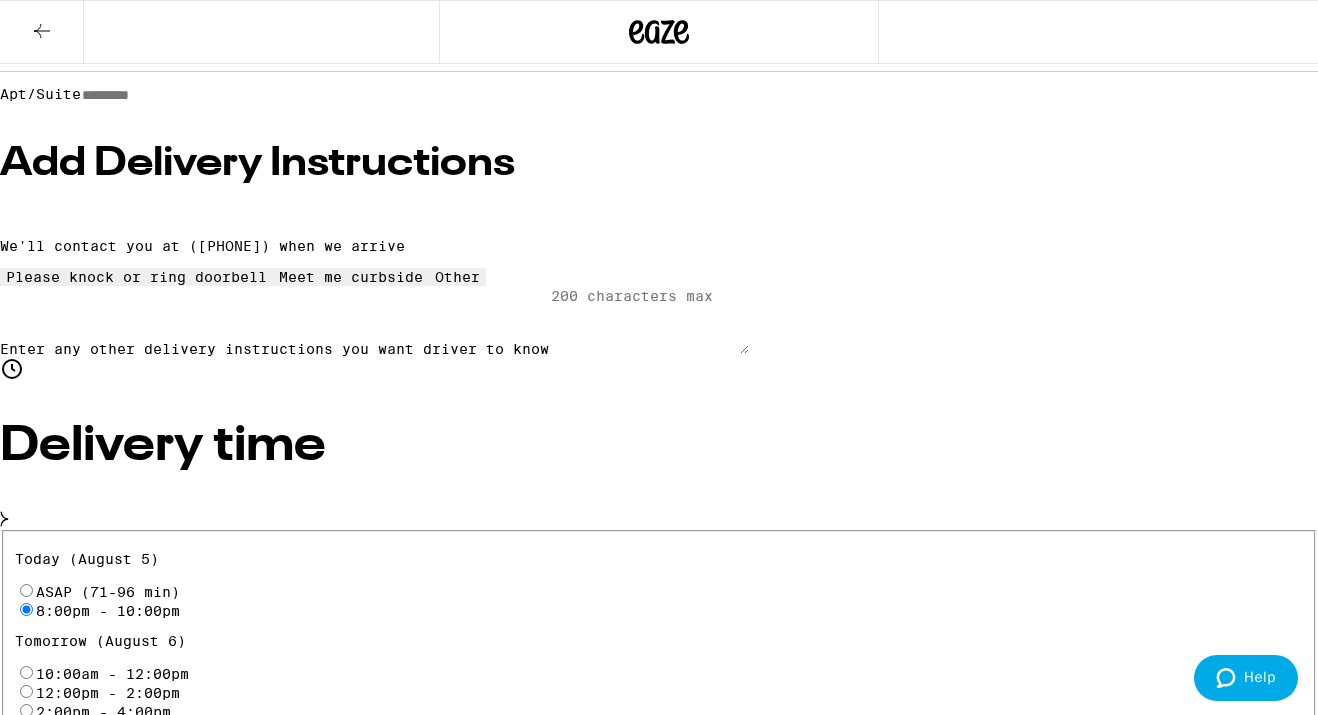 click on "Subtotal $84.00 Delivery $5.00 Free delivery for $75+ orders! Taxes & Fees More Info $38.50 Promo: TWISTED -$13.50 Don't forget to tip your driver when they arrive! Fulfilled by  Growcery (Lic#  C10-0000336-LIC ) Order total $109.00 Place Order" at bounding box center (659, 1489) 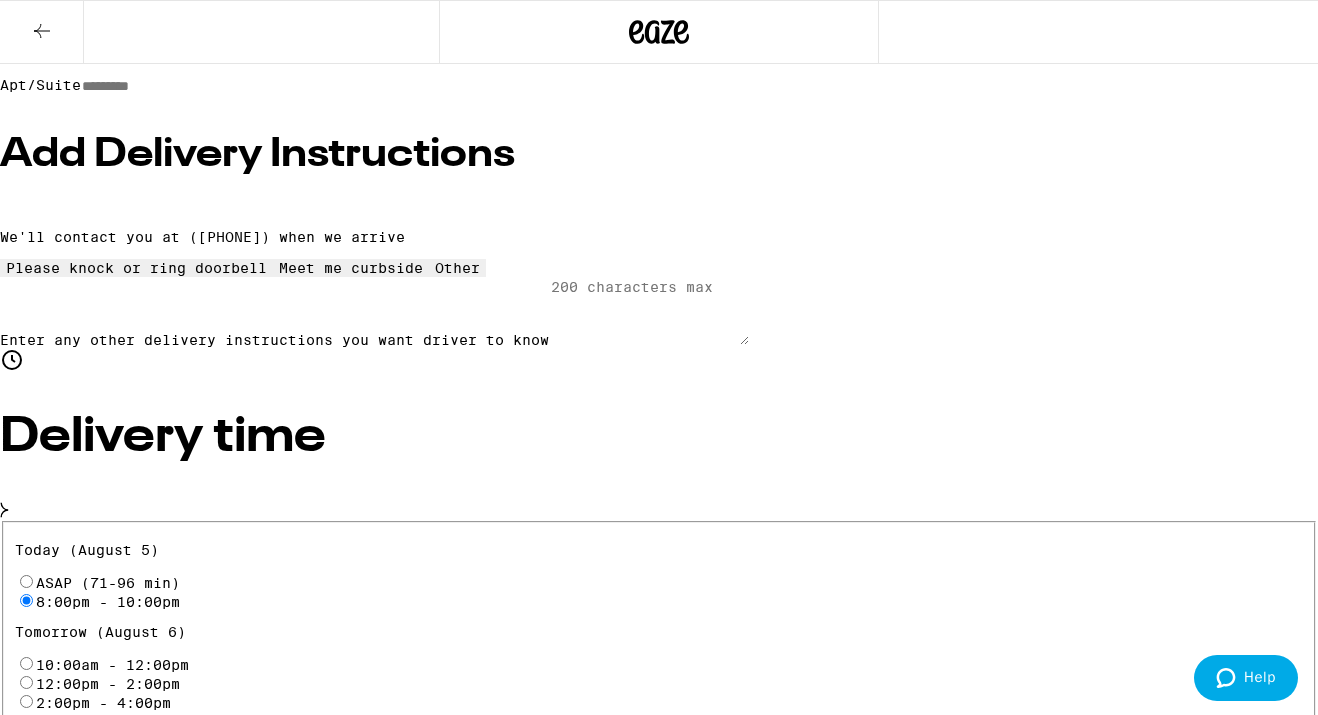 scroll, scrollTop: 311, scrollLeft: 0, axis: vertical 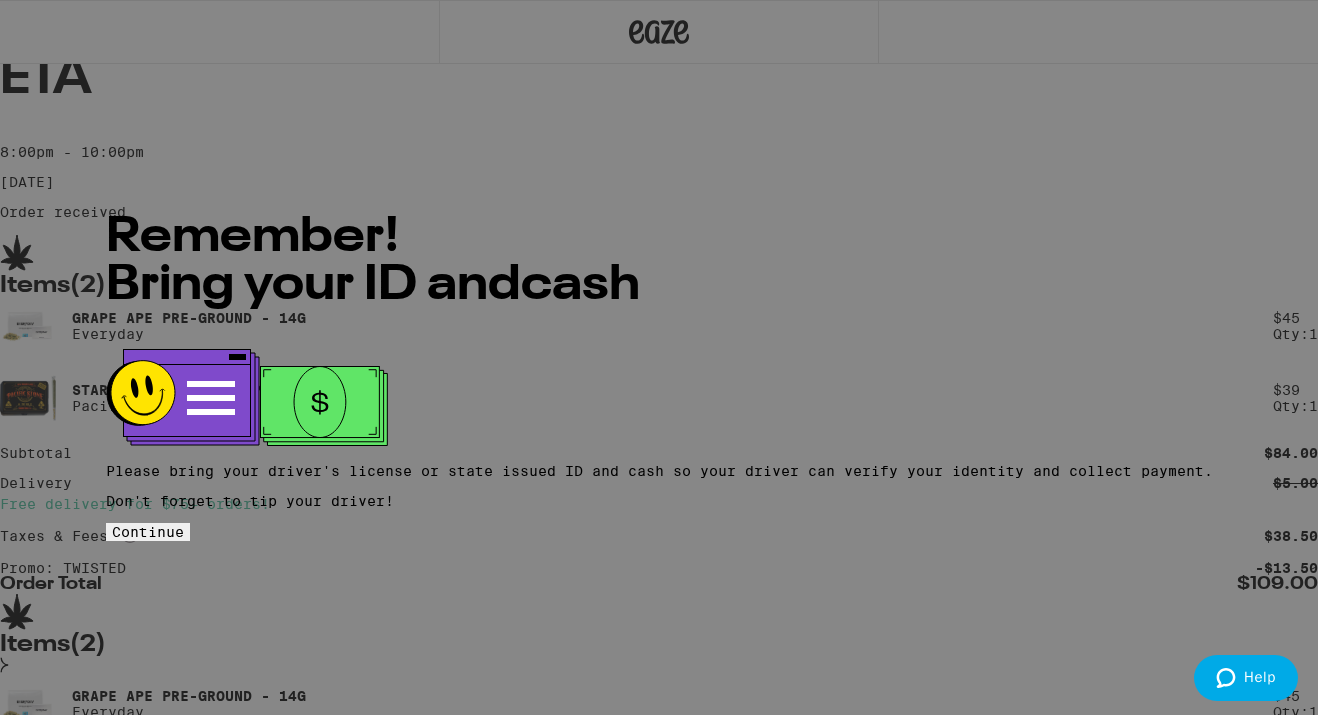 click on "Continue" at bounding box center [148, 532] 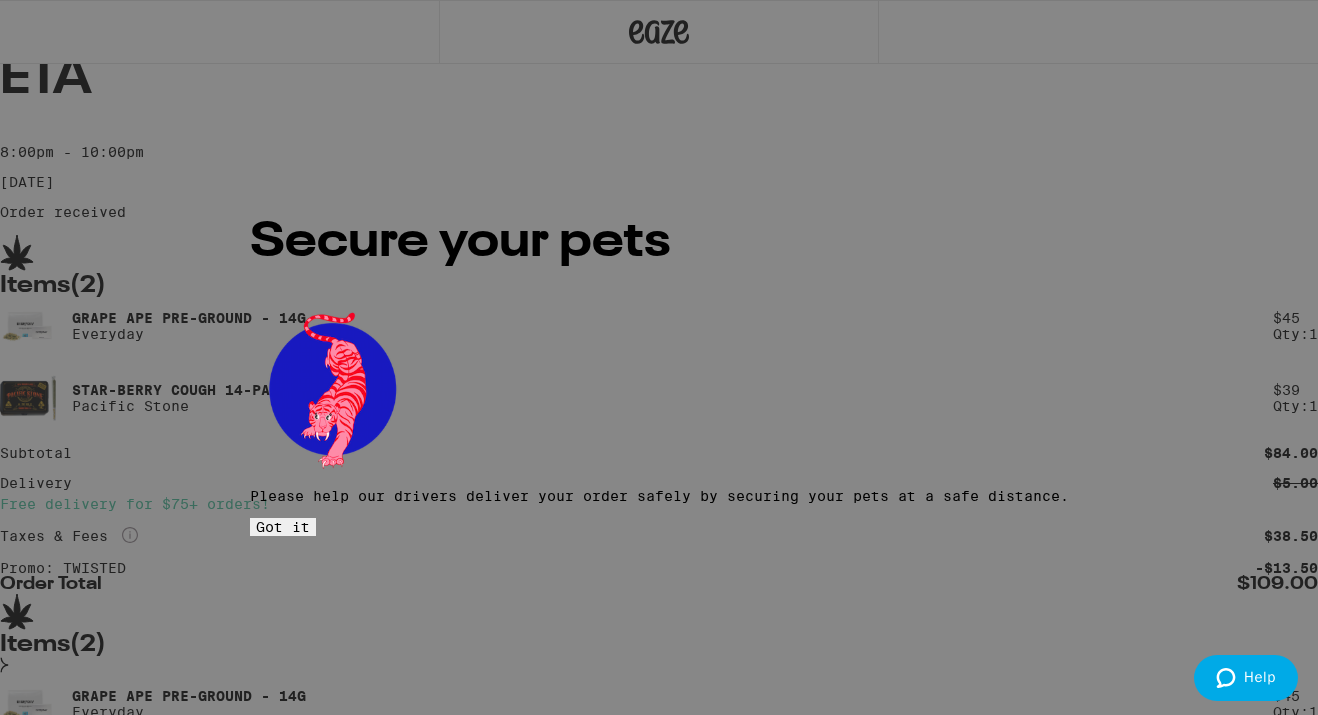 click on "Got it" at bounding box center [283, 527] 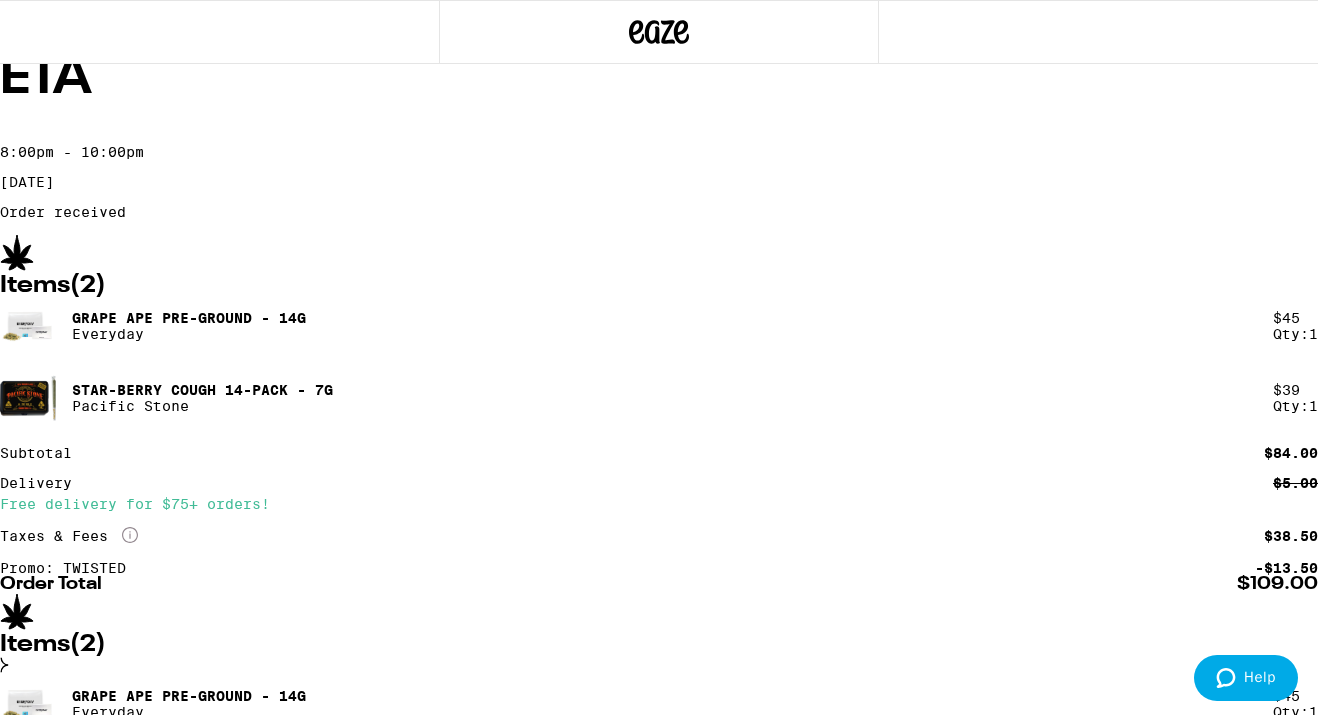 scroll, scrollTop: 0, scrollLeft: 0, axis: both 